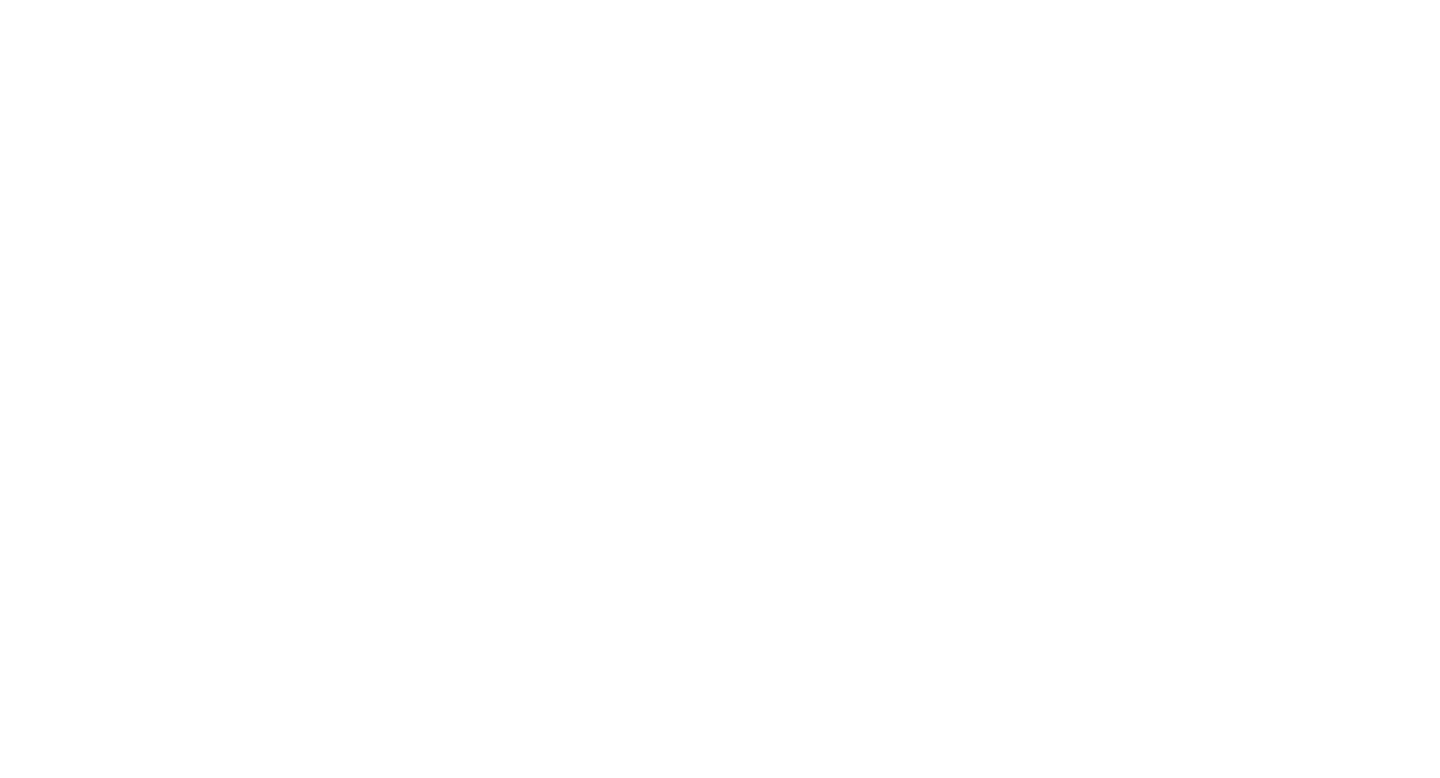 scroll, scrollTop: 0, scrollLeft: 0, axis: both 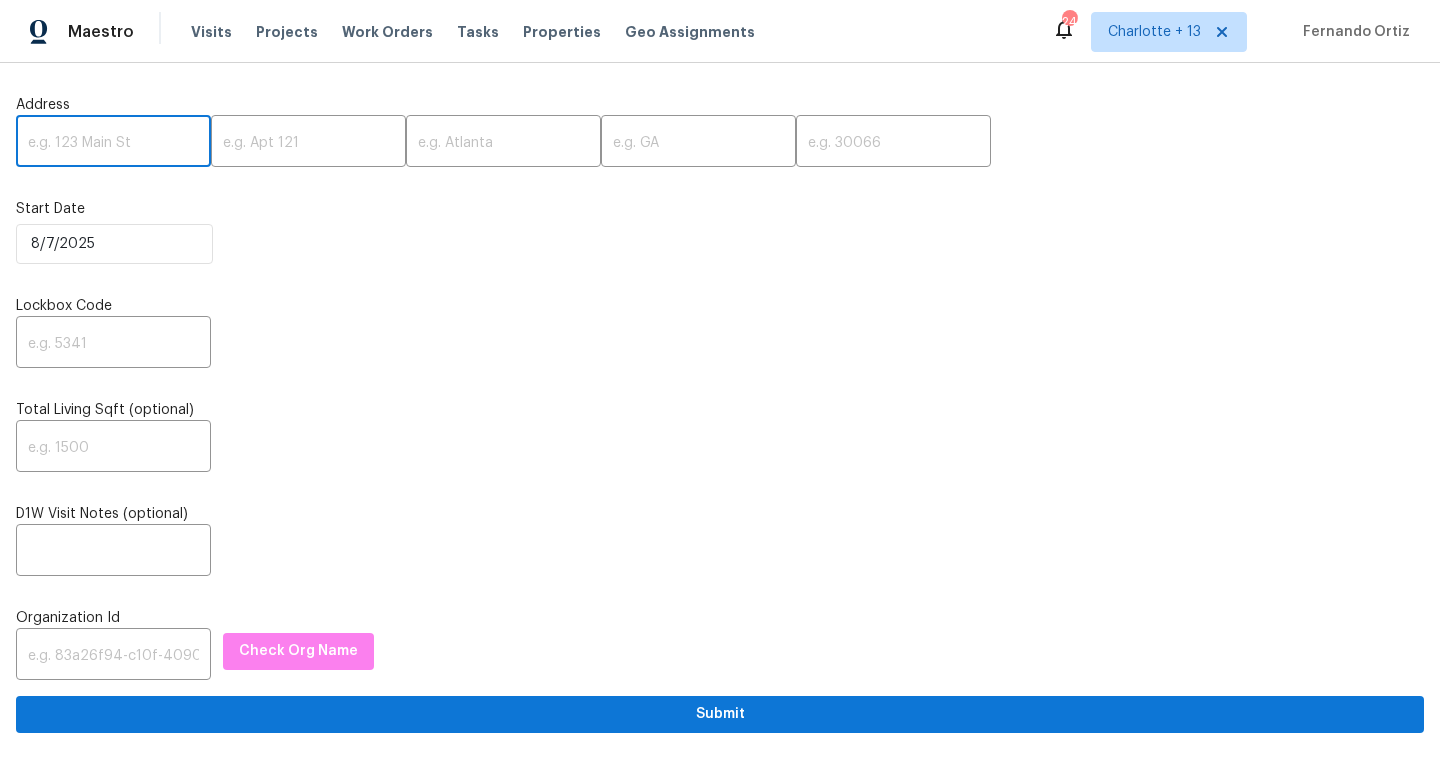 click at bounding box center (113, 143) 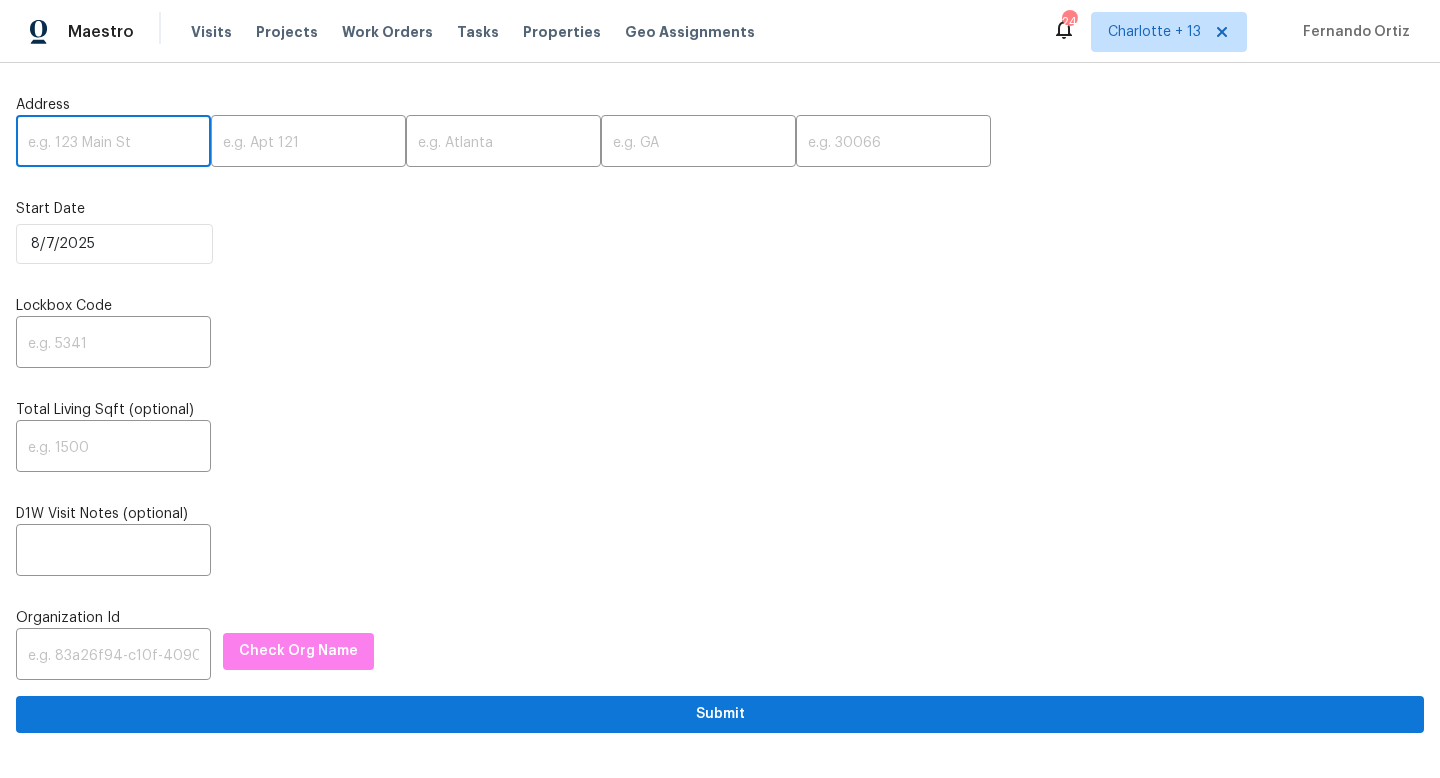 paste on "[NUMBER] [STREET], [CITY], [STATE] [POSTAL_CODE]" 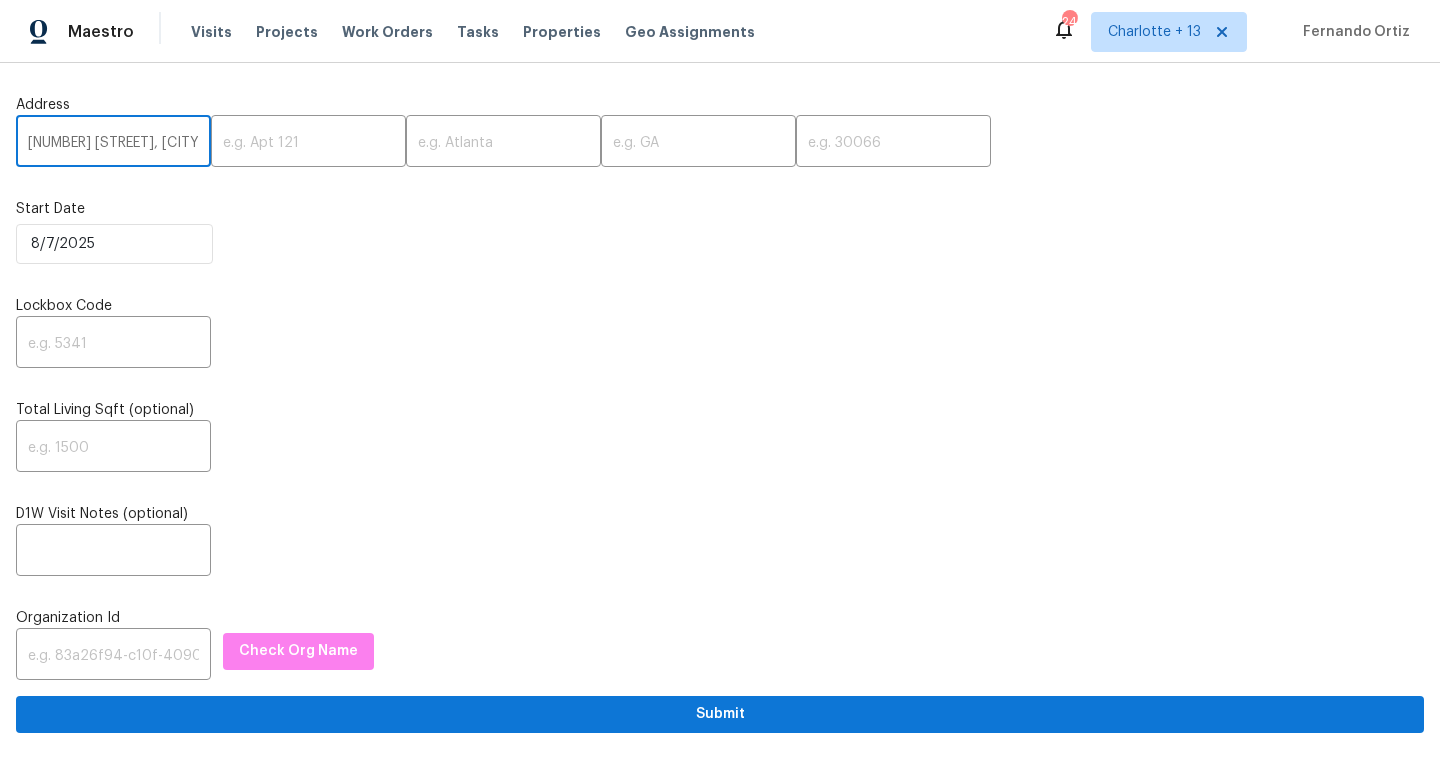 scroll, scrollTop: 0, scrollLeft: 94, axis: horizontal 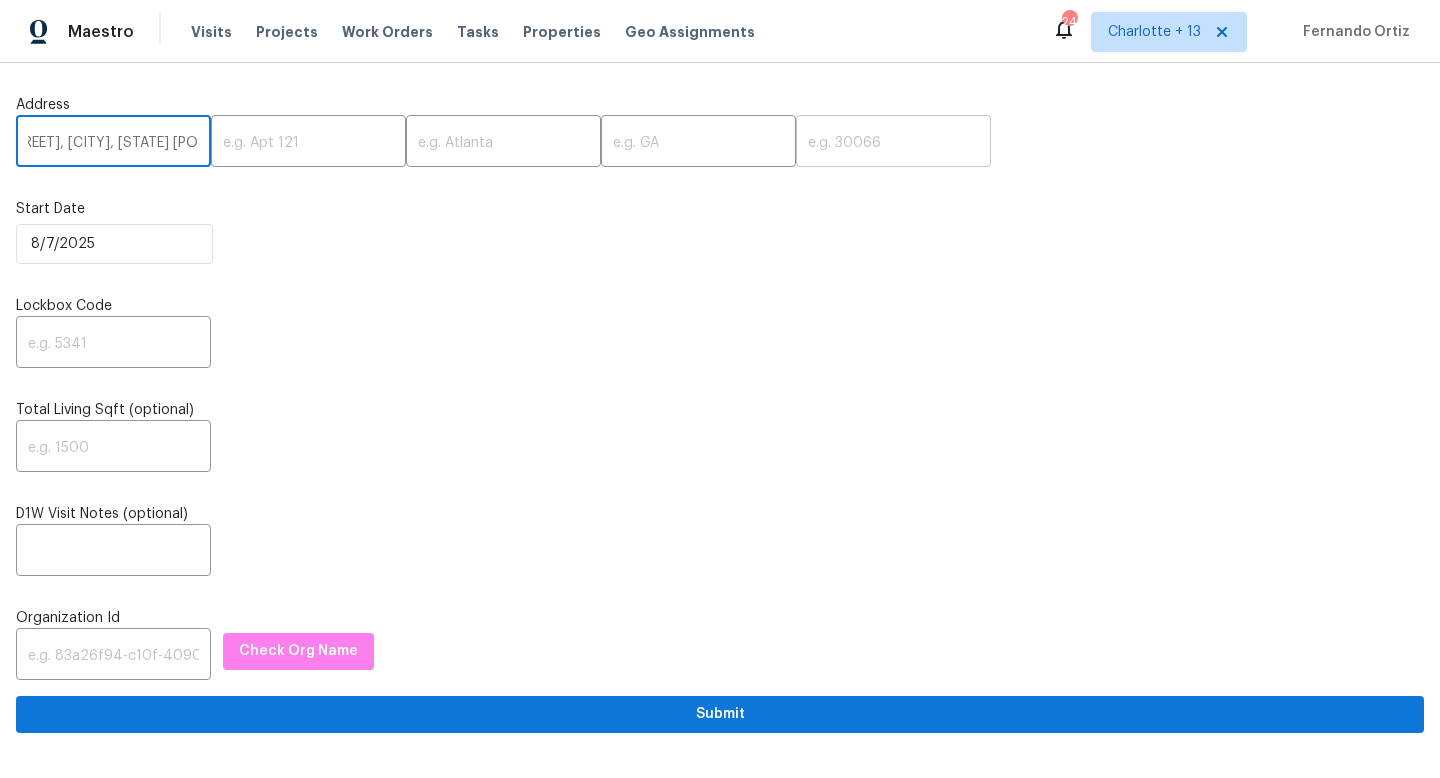 type on "[NUMBER] [STREET], [CITY], [STATE] [POSTAL_CODE]" 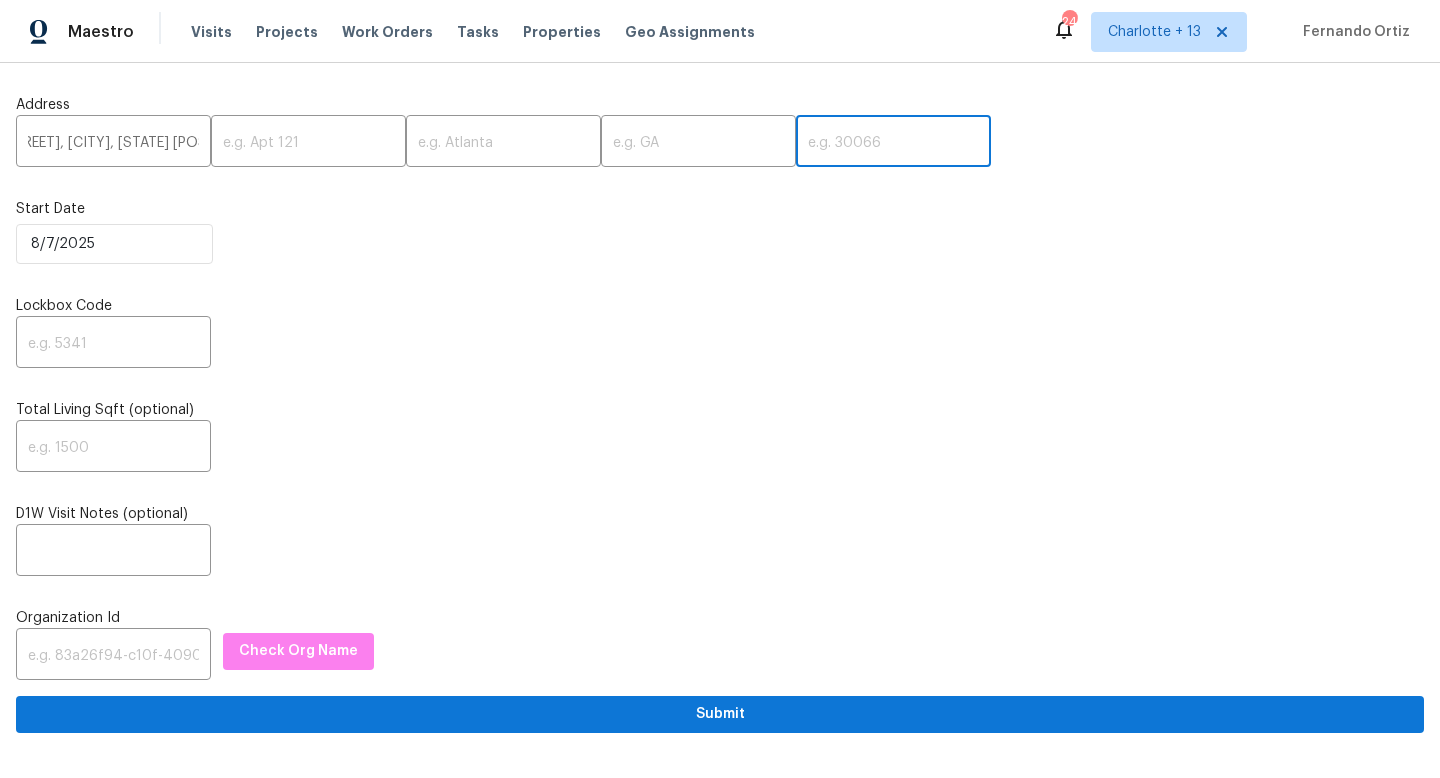 scroll, scrollTop: 0, scrollLeft: 0, axis: both 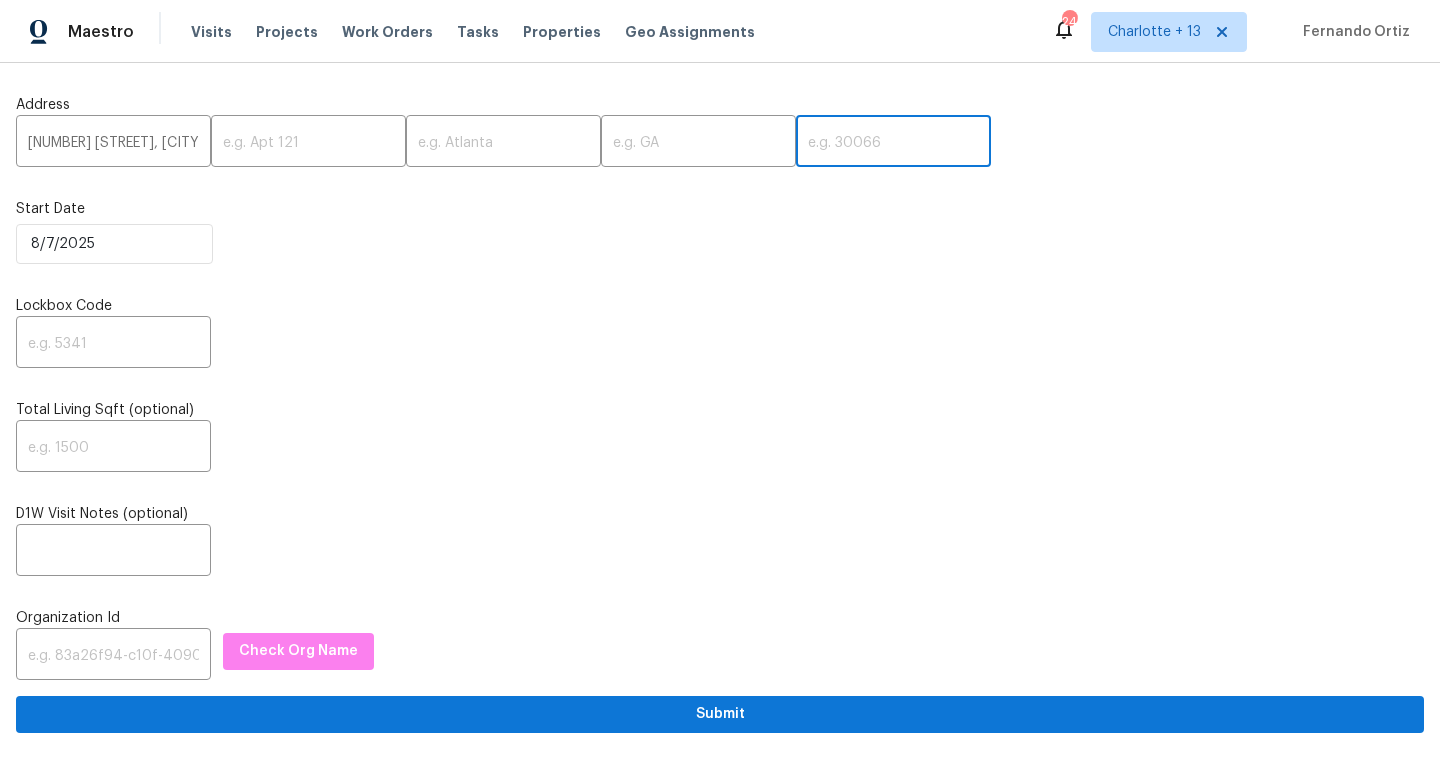 click at bounding box center [893, 143] 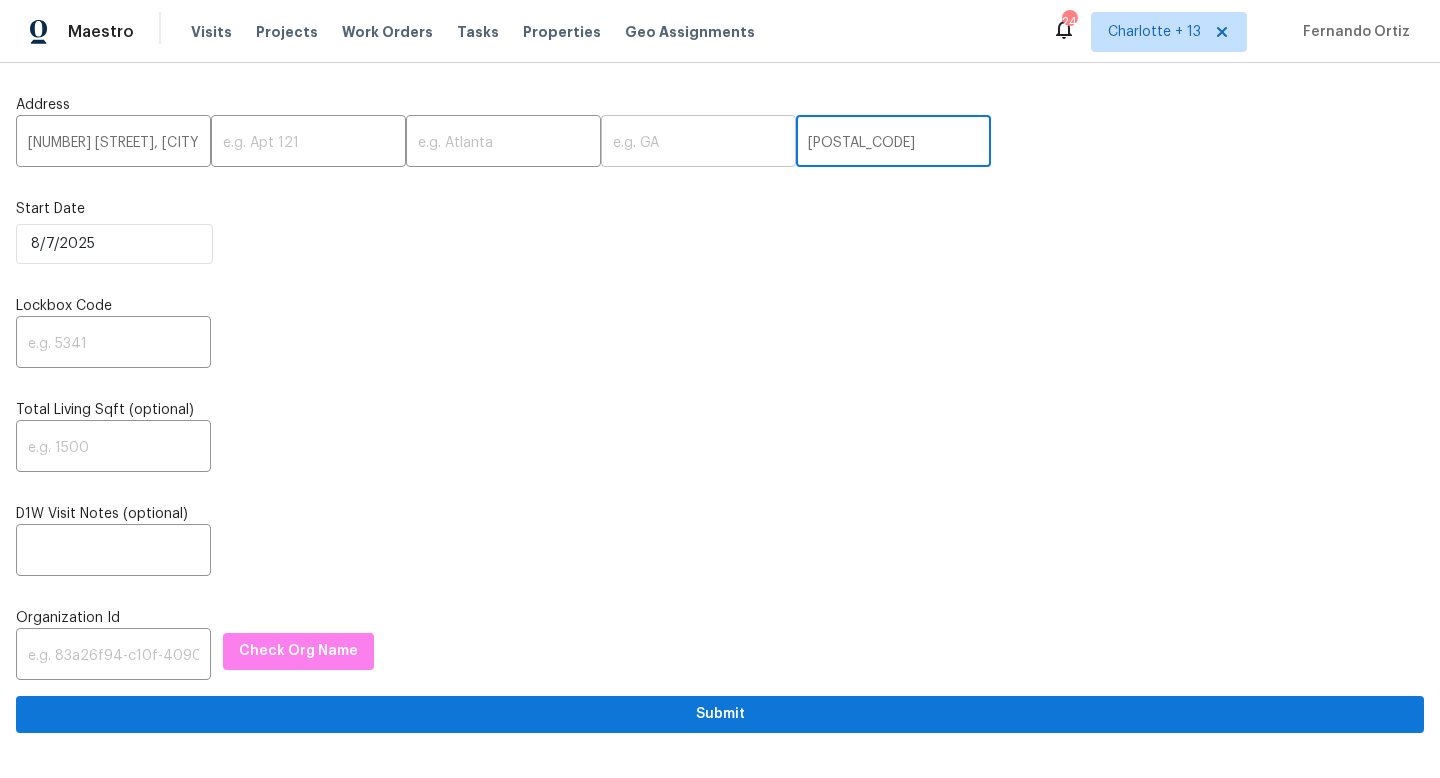 type on "[POSTAL_CODE]" 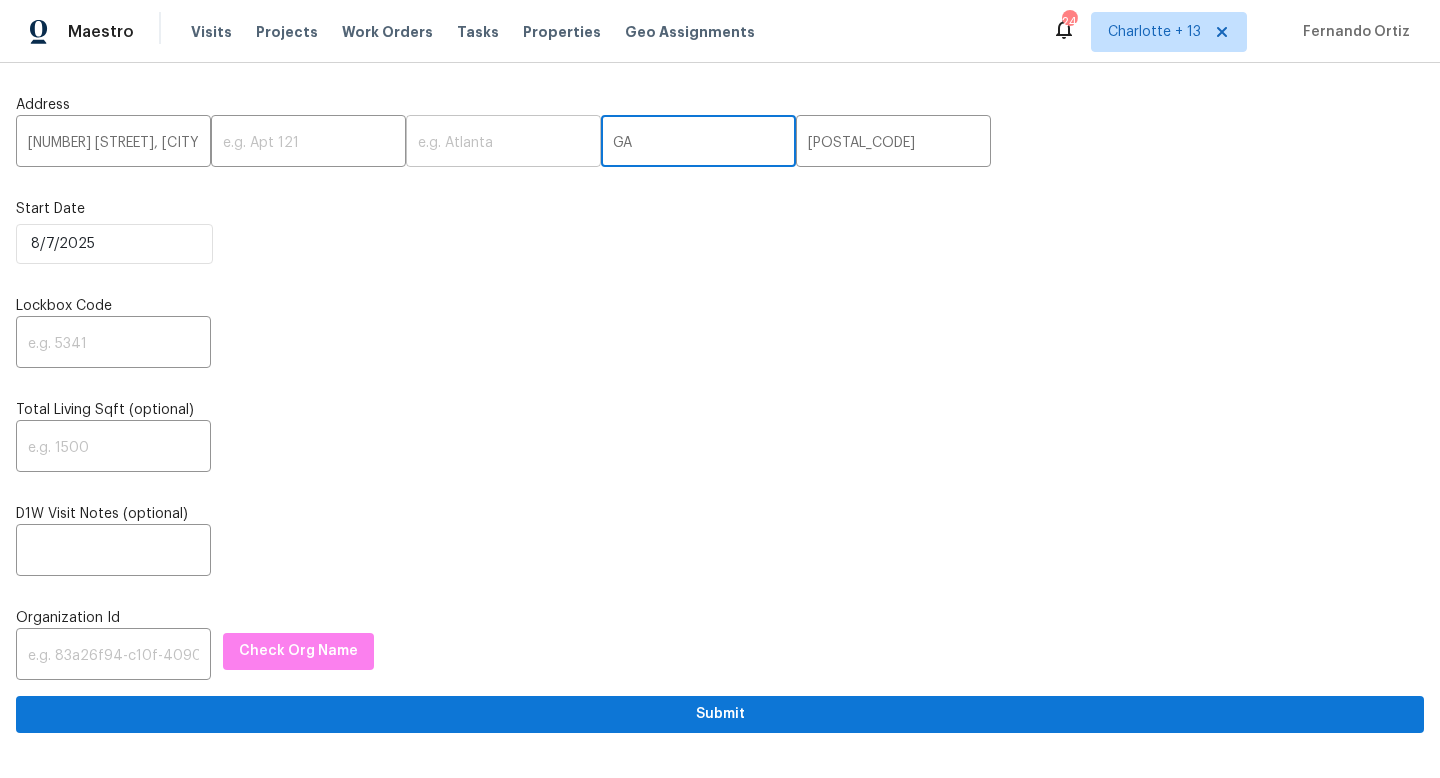 type on "GA" 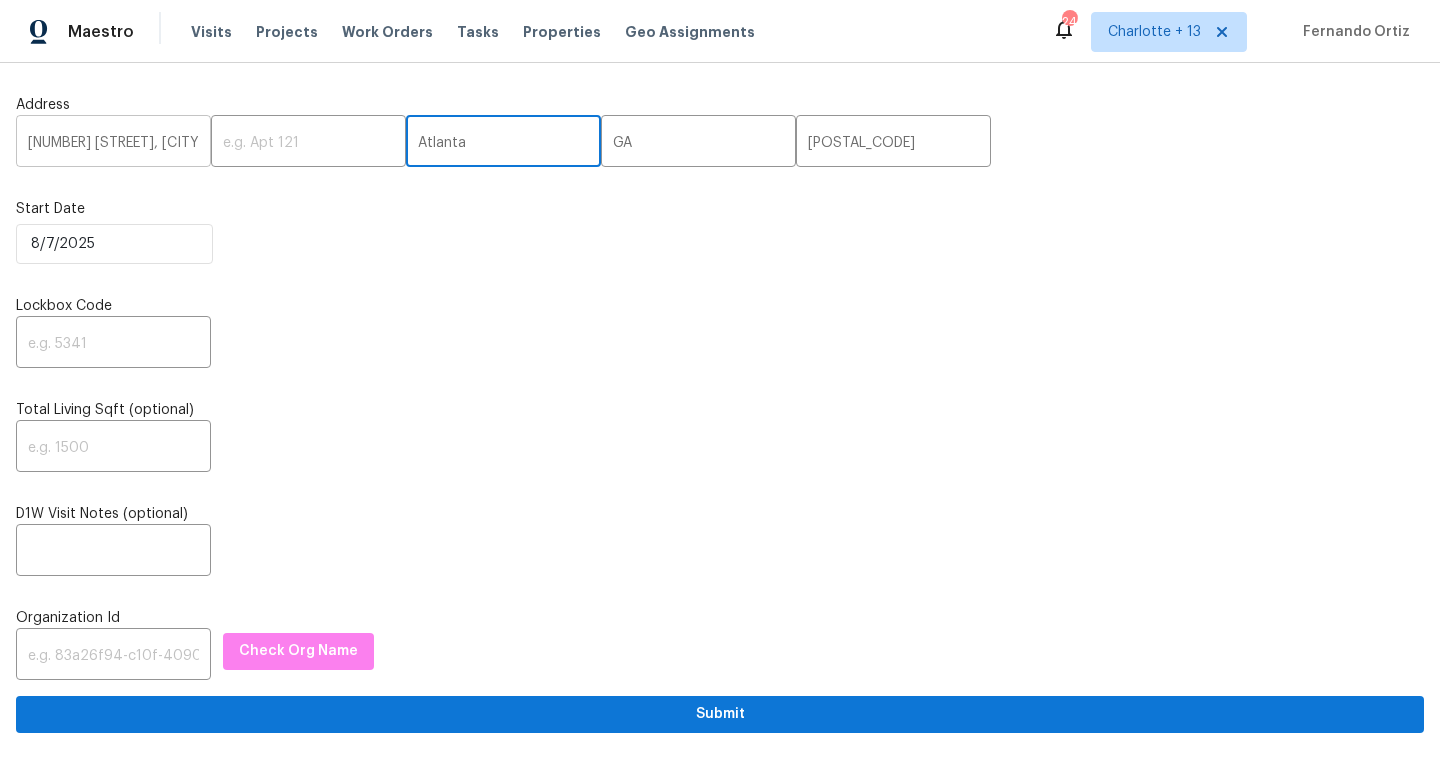 type on "Atlanta" 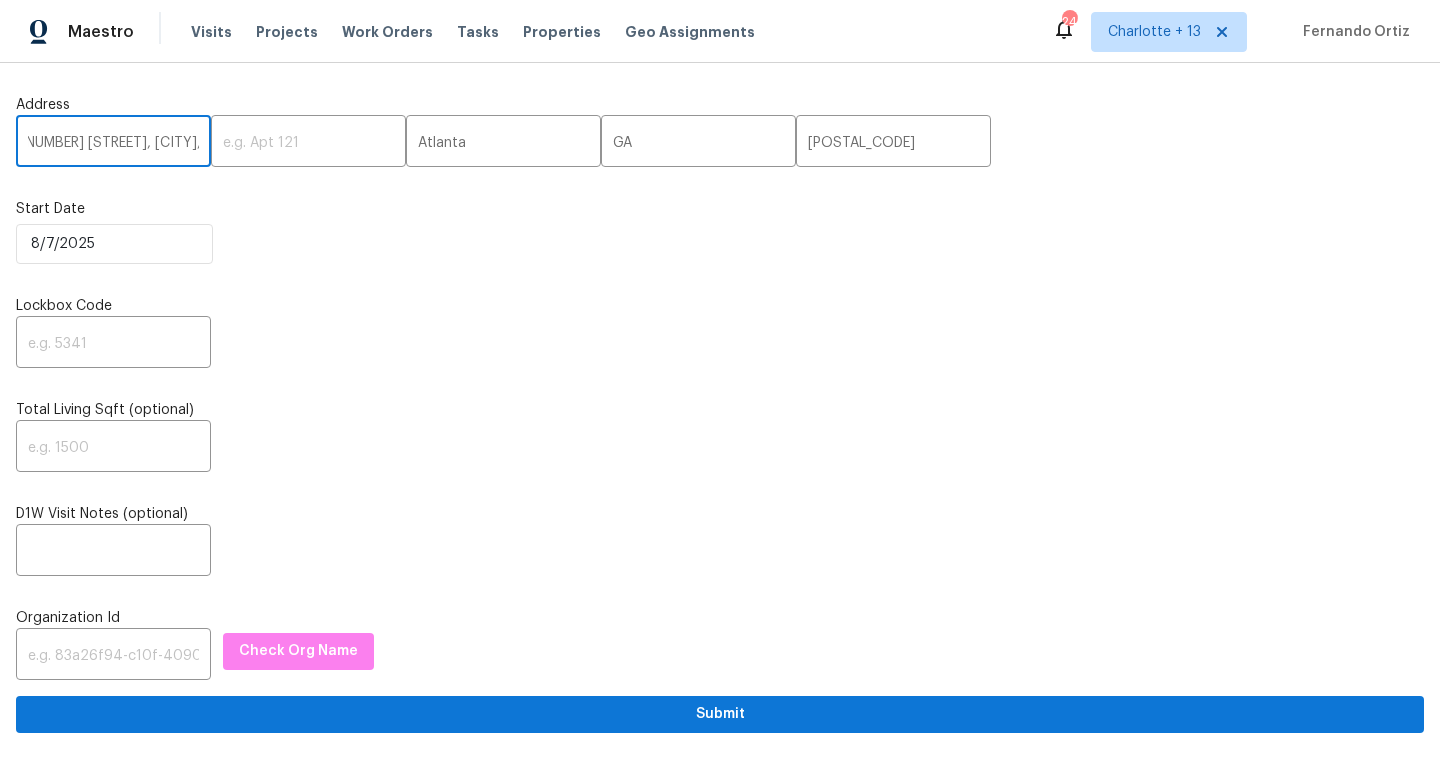 scroll, scrollTop: 0, scrollLeft: 0, axis: both 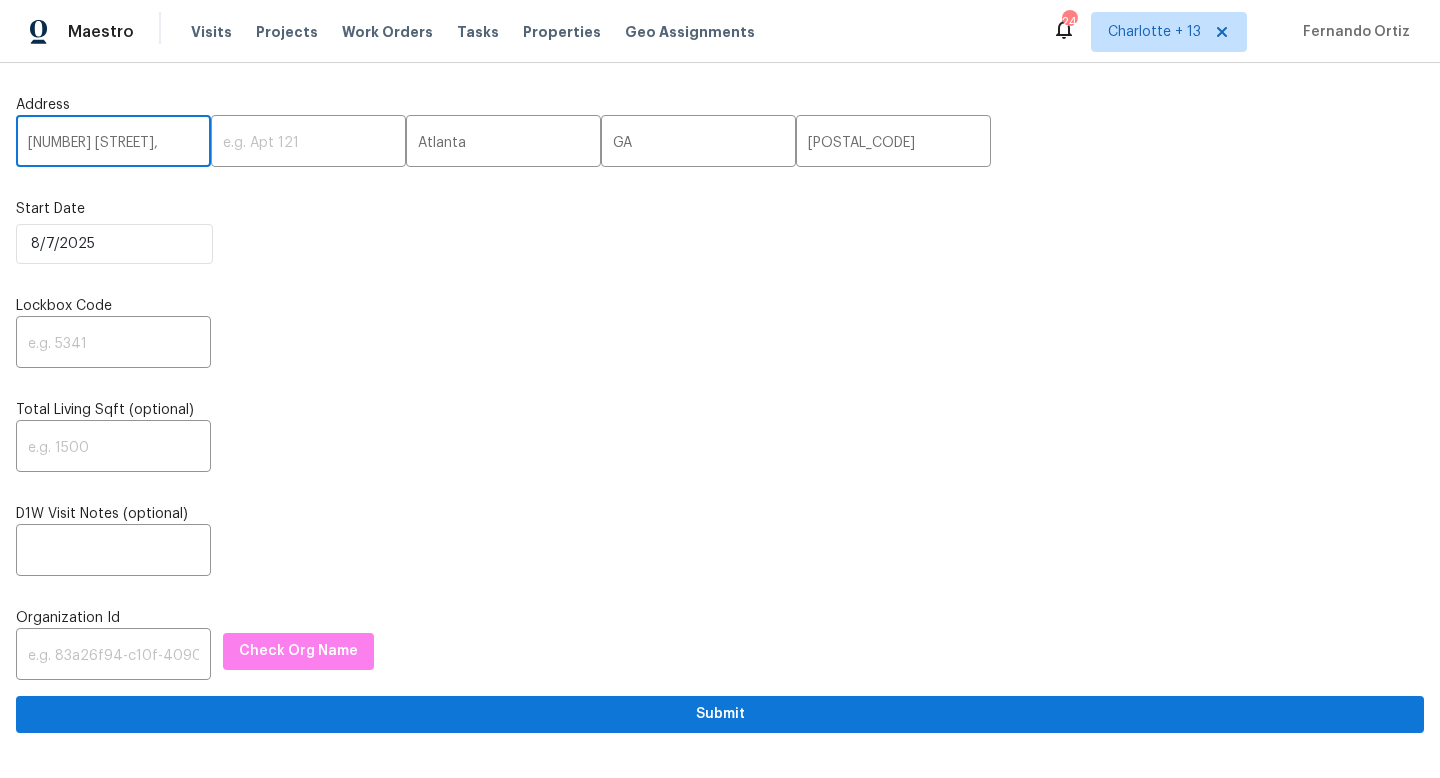 type on "[NUMBER] [STREET]," 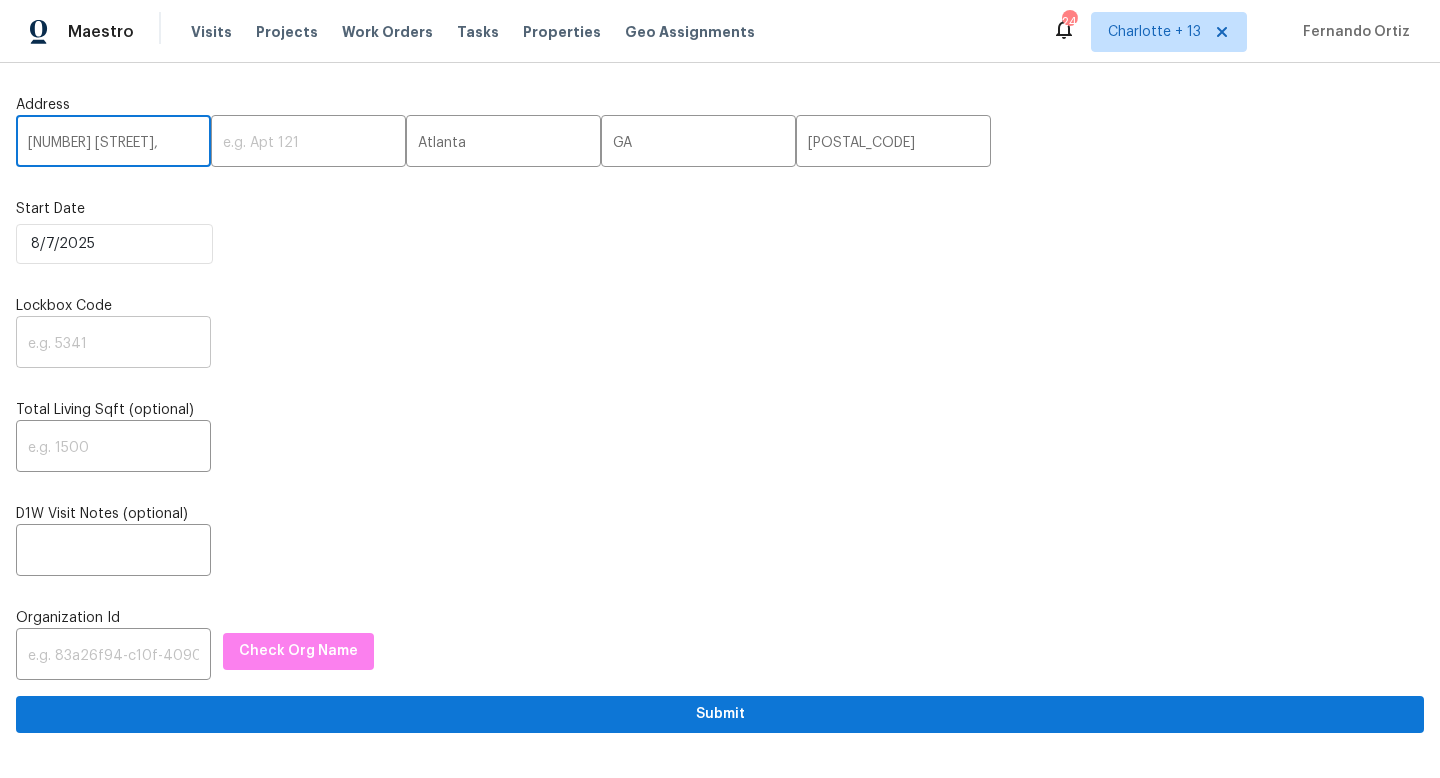 click at bounding box center (113, 344) 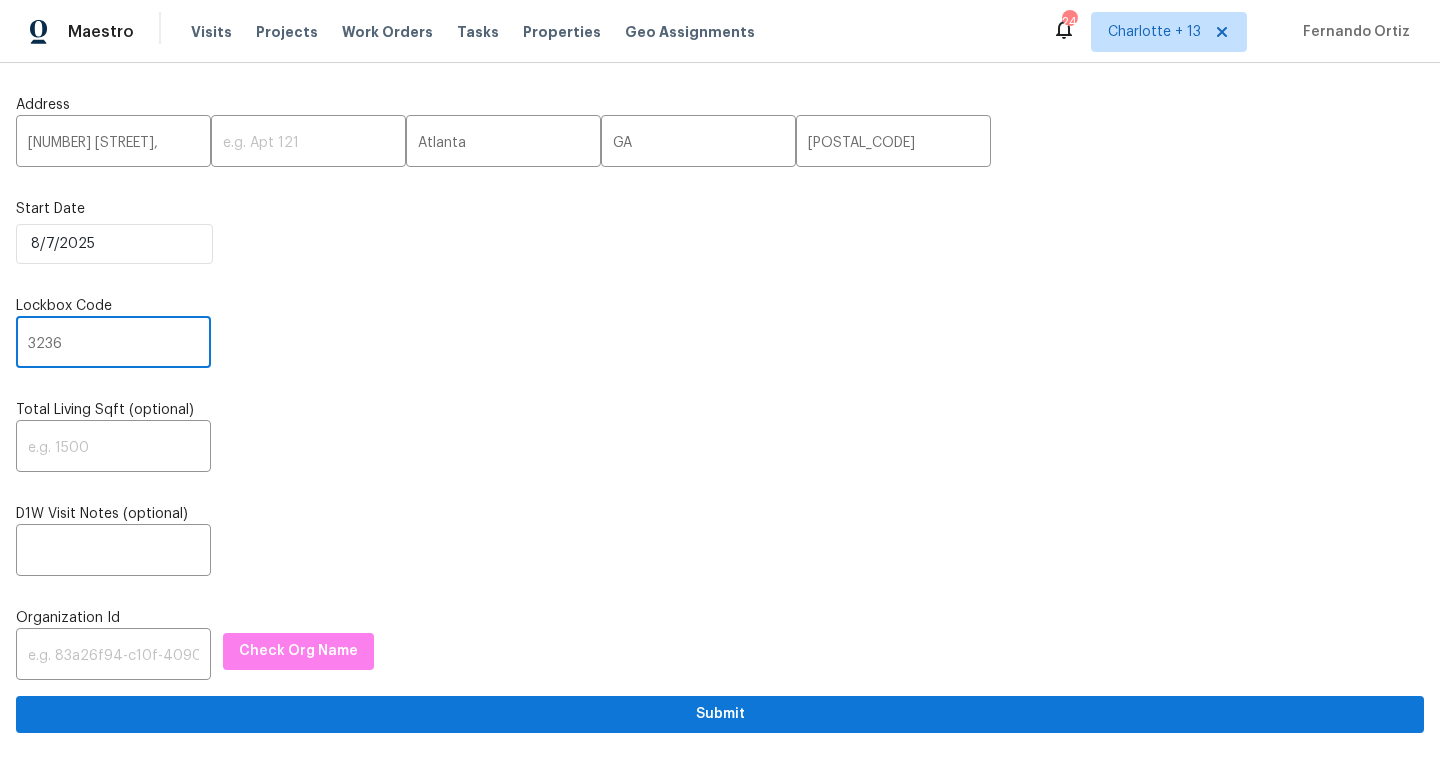 type on "3236" 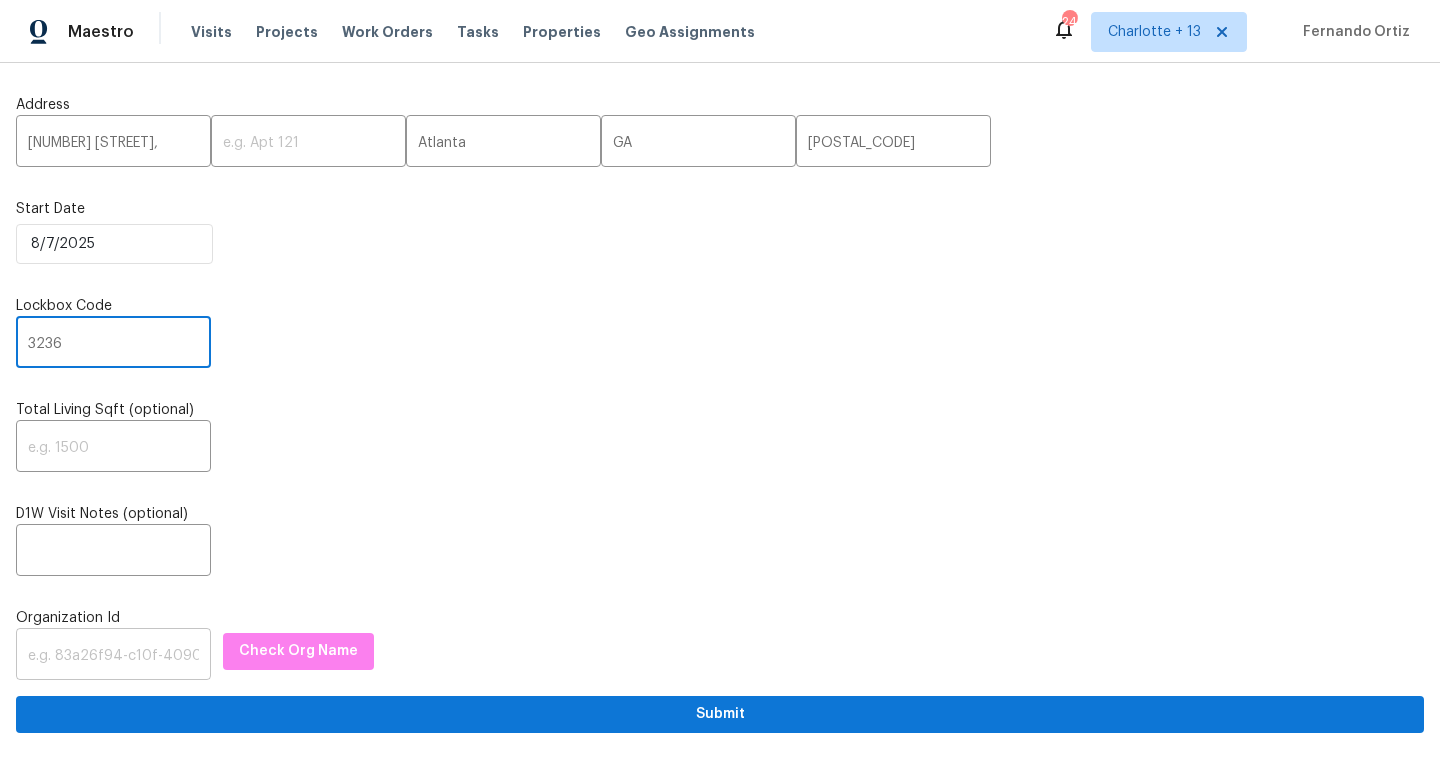 click at bounding box center (113, 656) 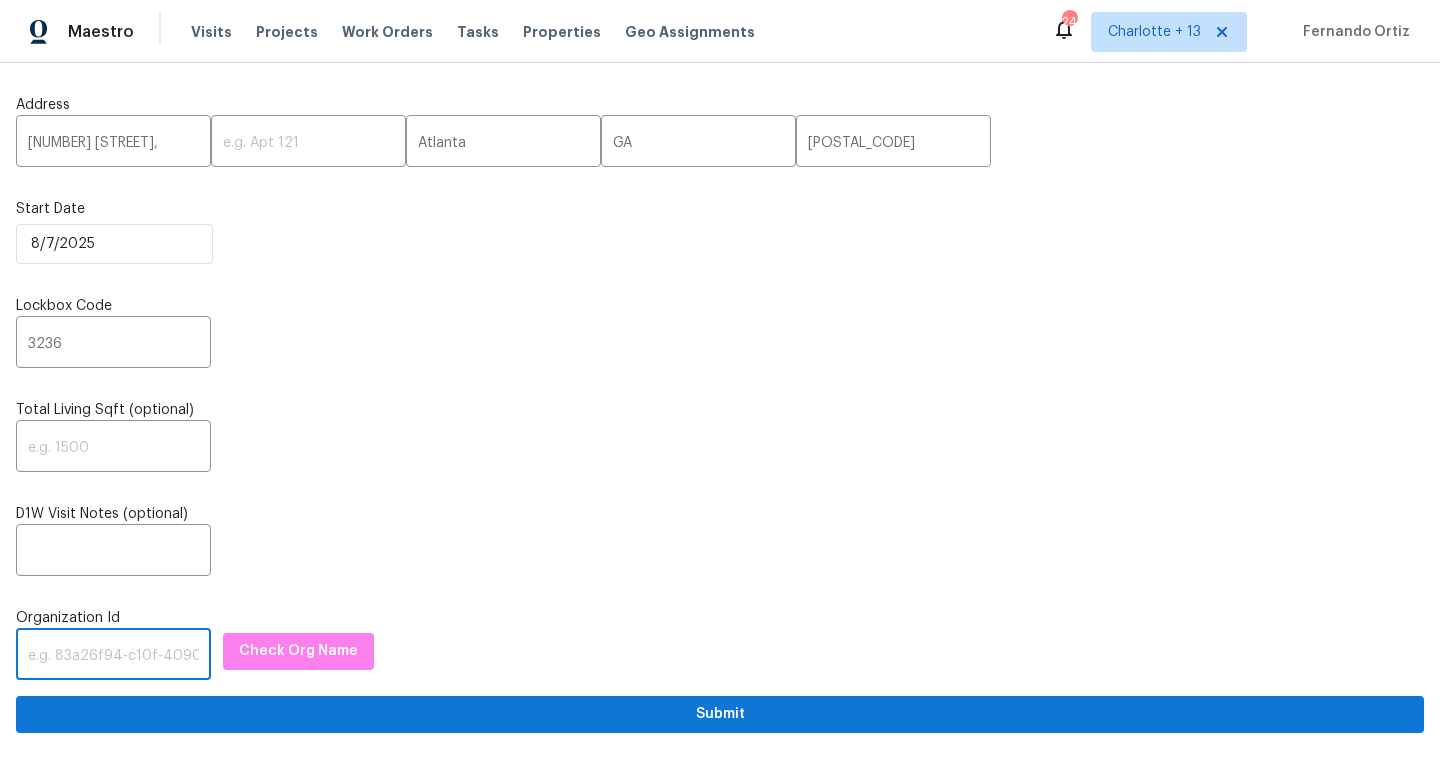 paste on "1349d153-b359-4f9b-b4dd-758ff939cc37" 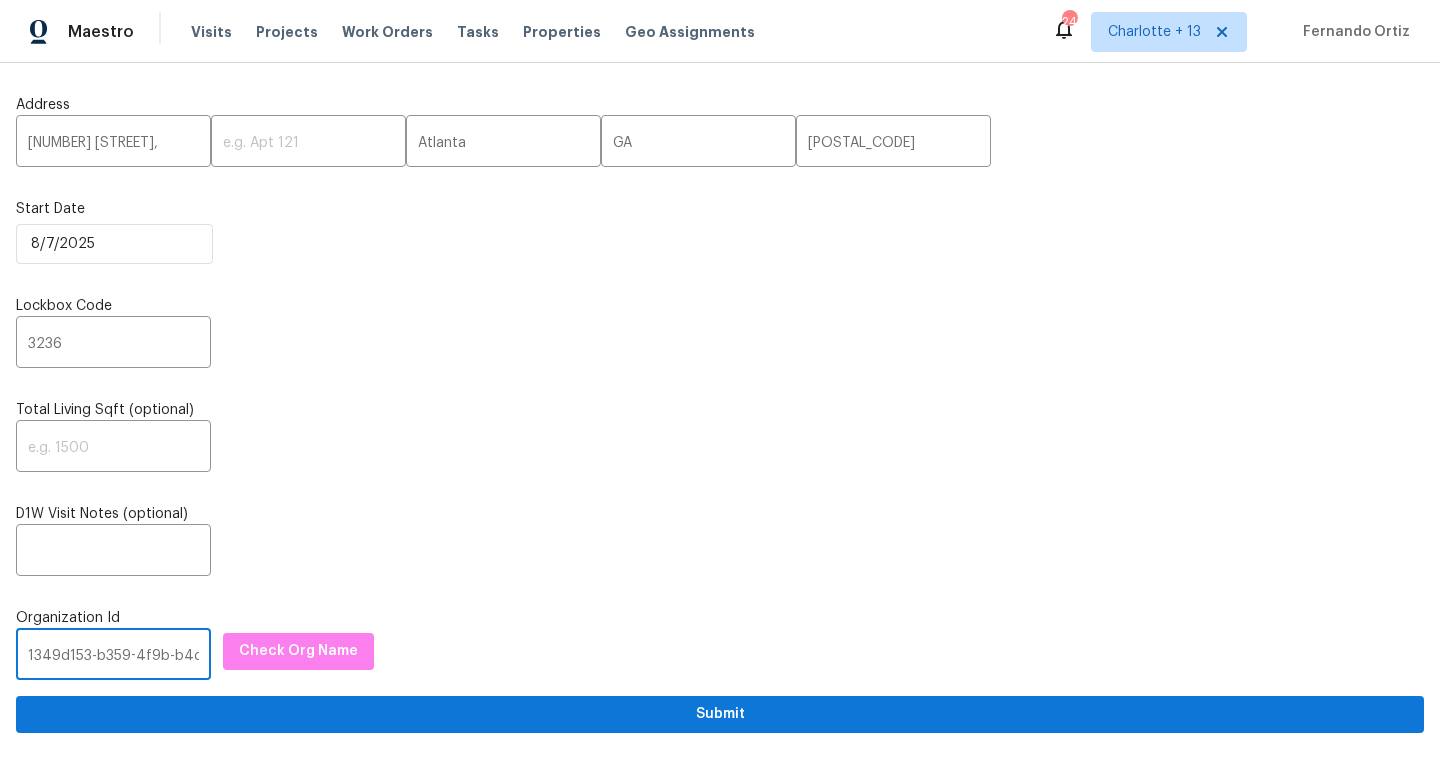 scroll, scrollTop: 0, scrollLeft: 116, axis: horizontal 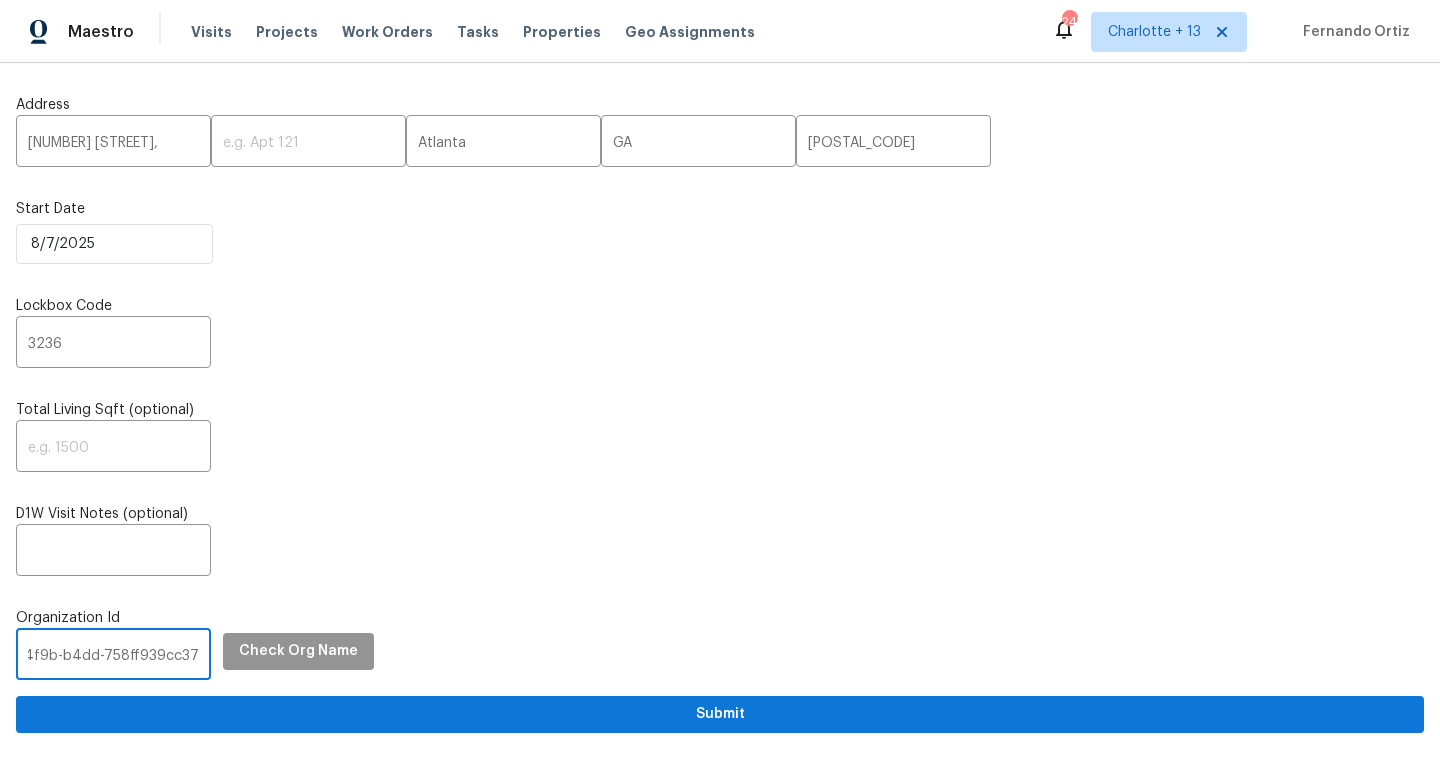 type on "1349d153-b359-4f9b-b4dd-758ff939cc37" 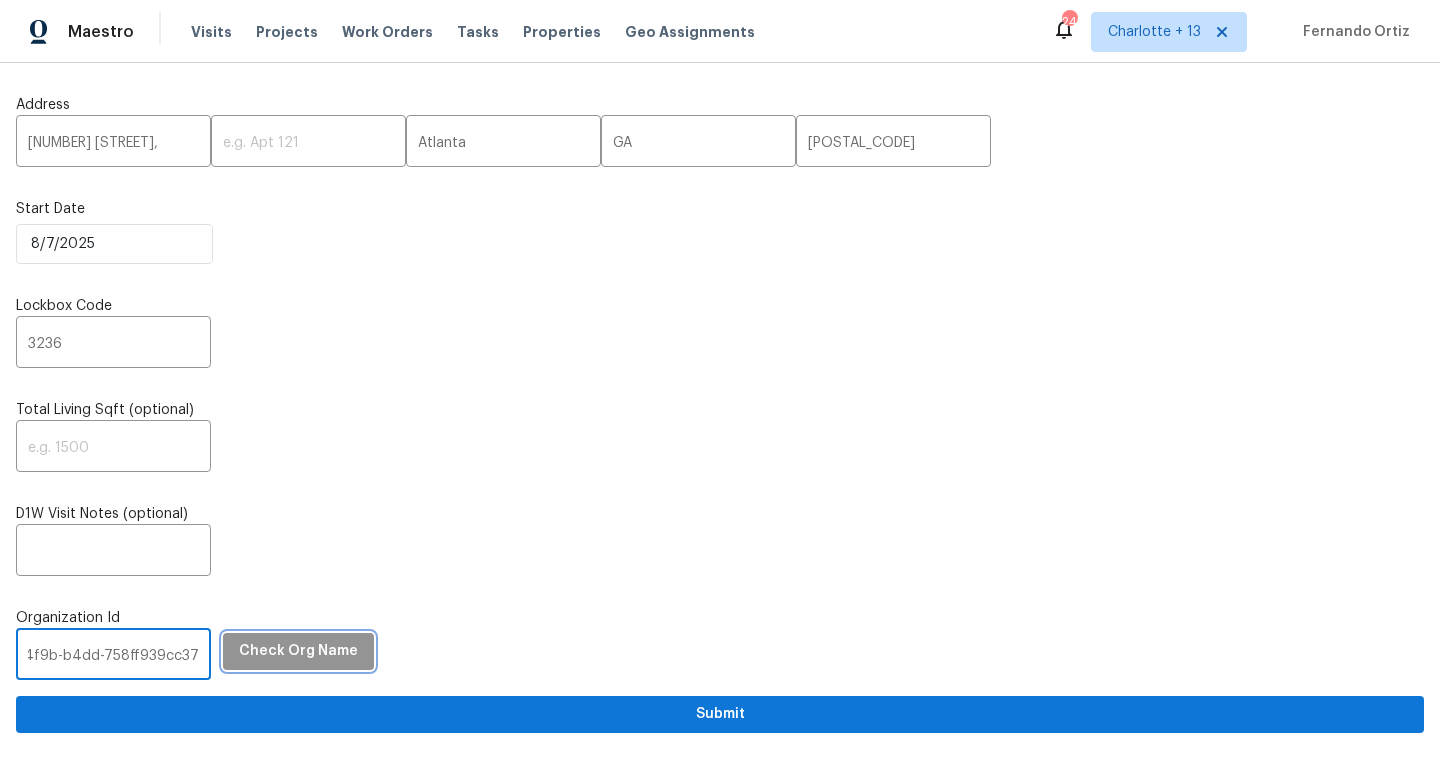 click on "Check Org Name" at bounding box center (298, 651) 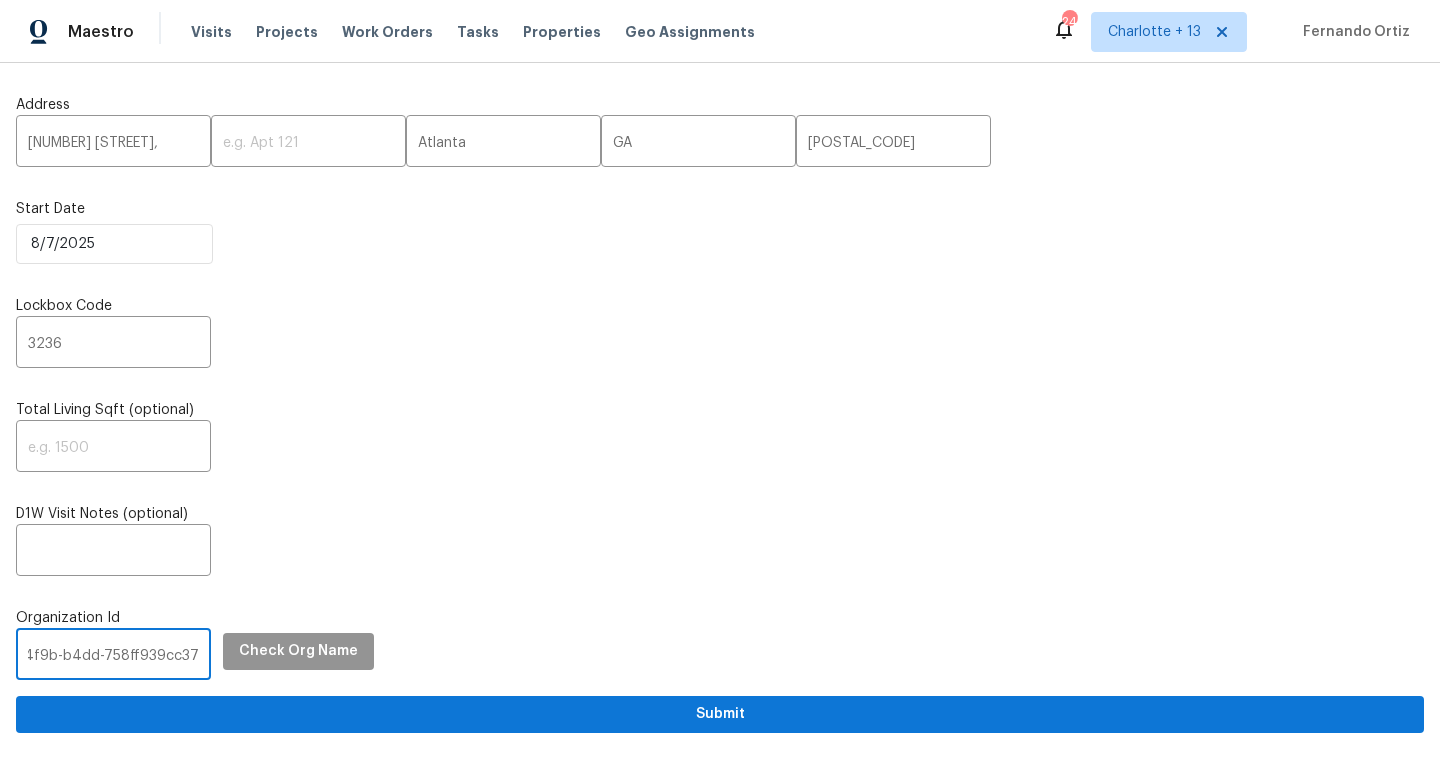 scroll, scrollTop: 0, scrollLeft: 0, axis: both 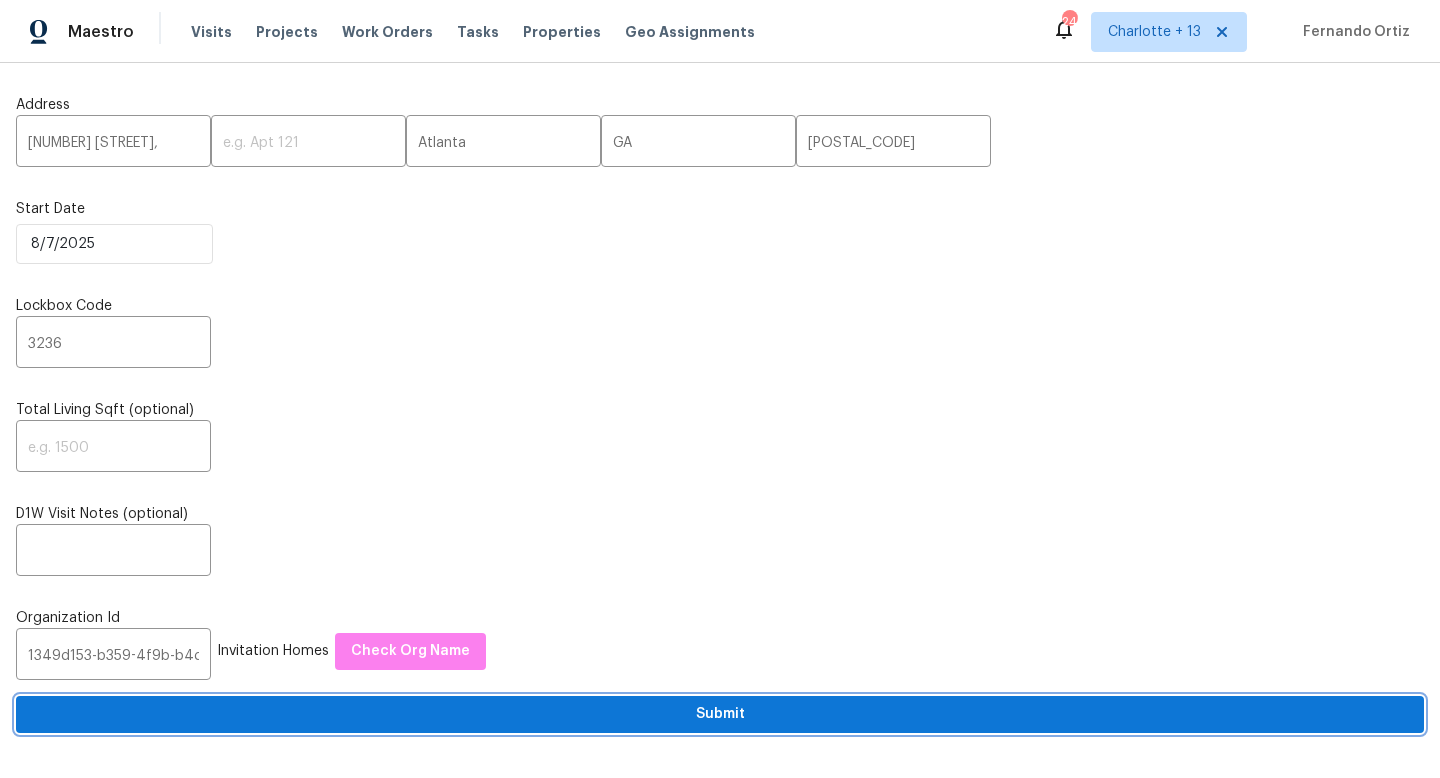 click on "Submit" at bounding box center [720, 714] 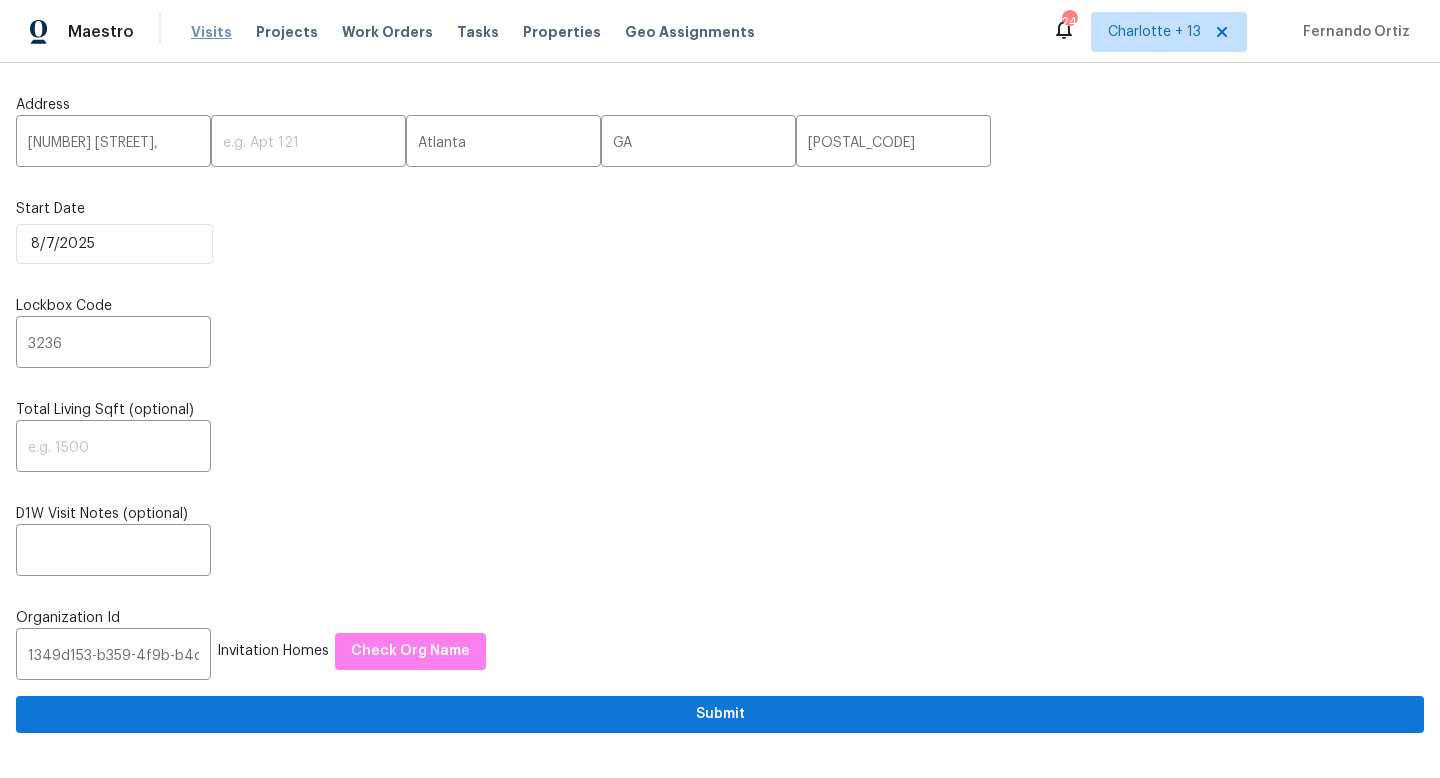 click on "Visits" at bounding box center [211, 32] 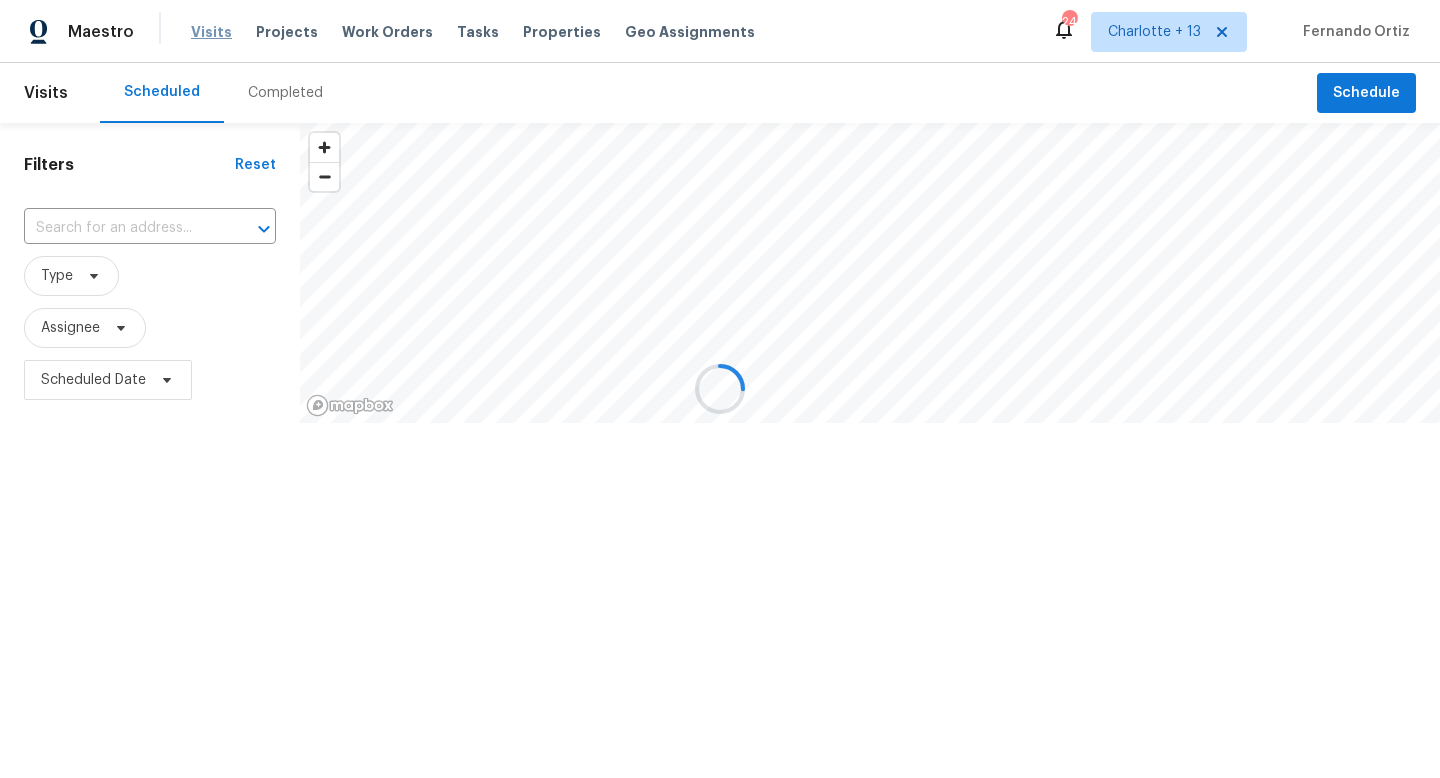 scroll, scrollTop: 0, scrollLeft: 0, axis: both 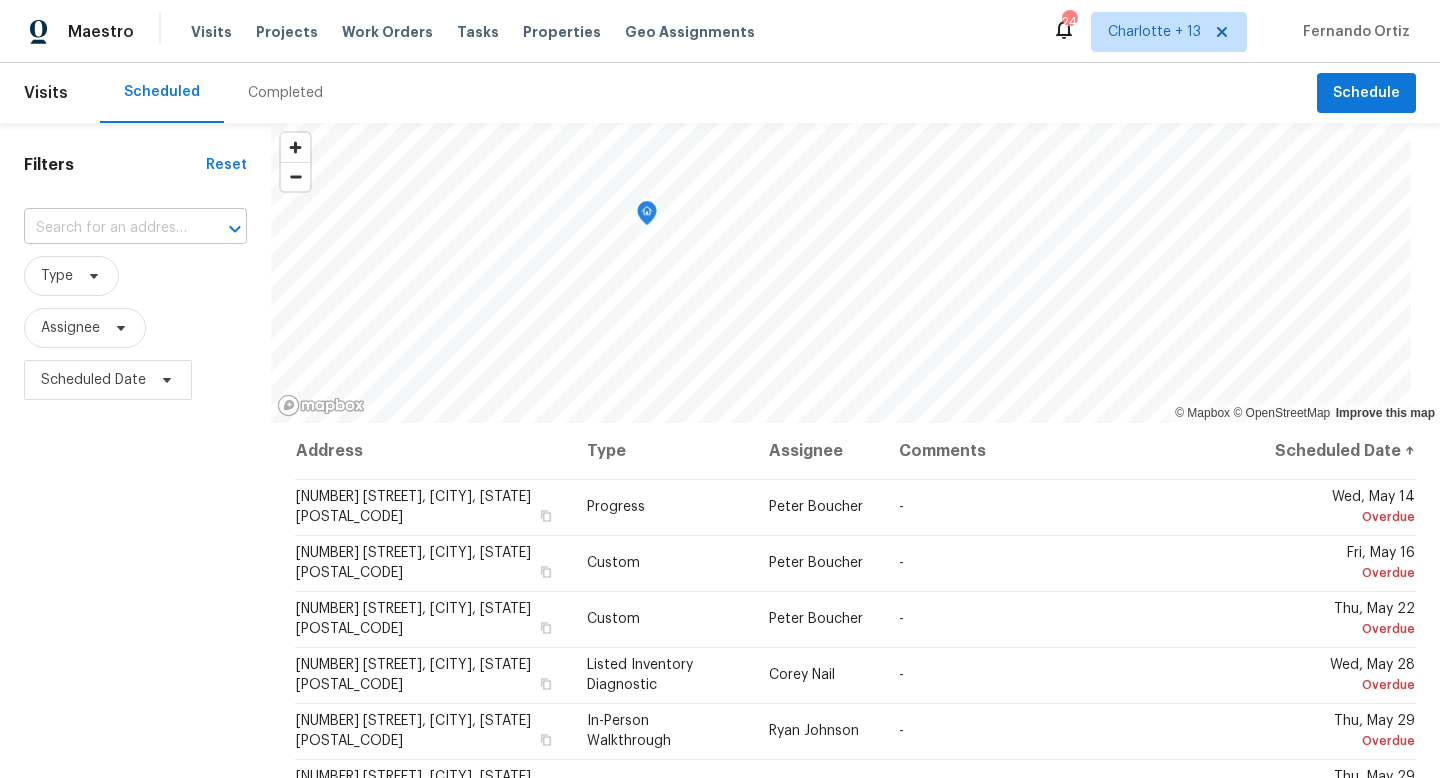 click at bounding box center (107, 228) 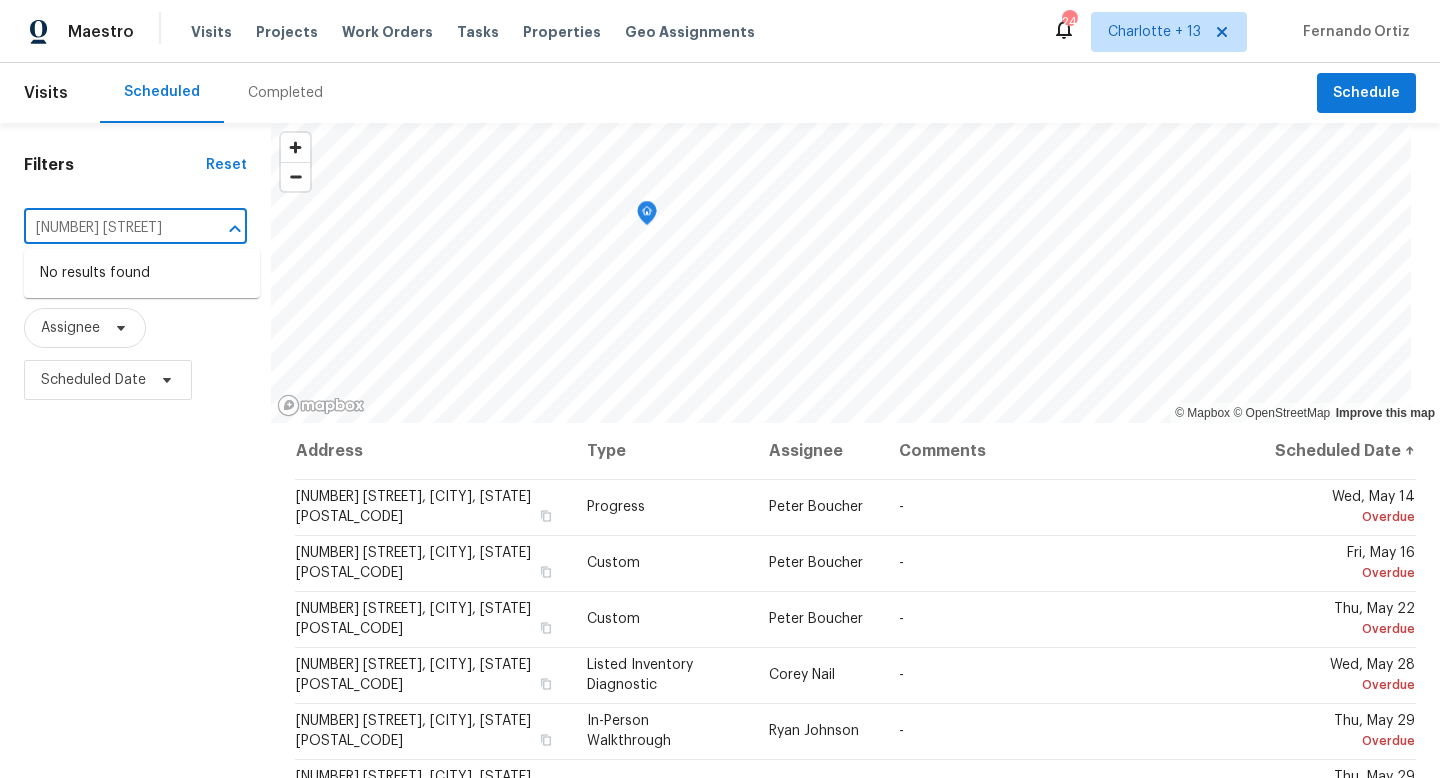 type on "[NUMBER] [STREET]" 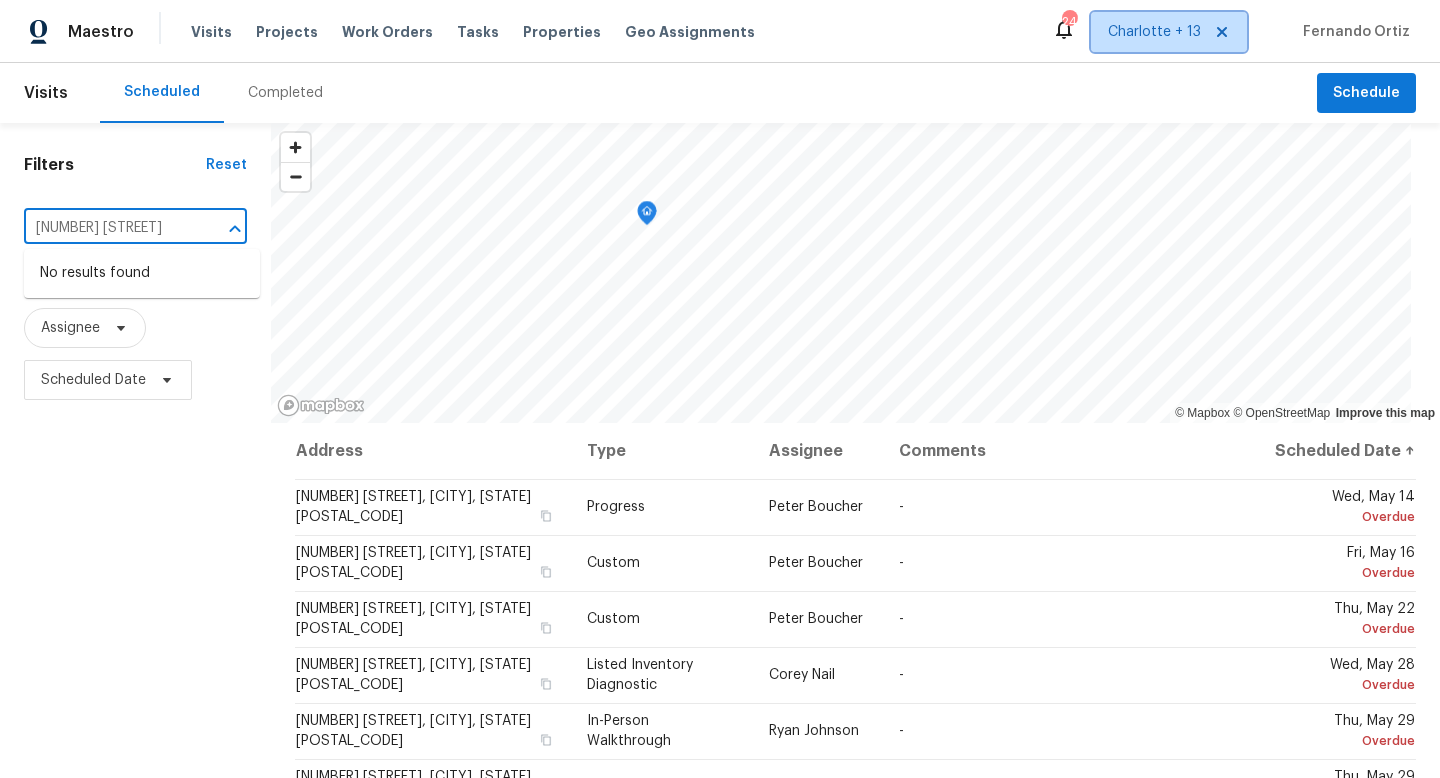 type 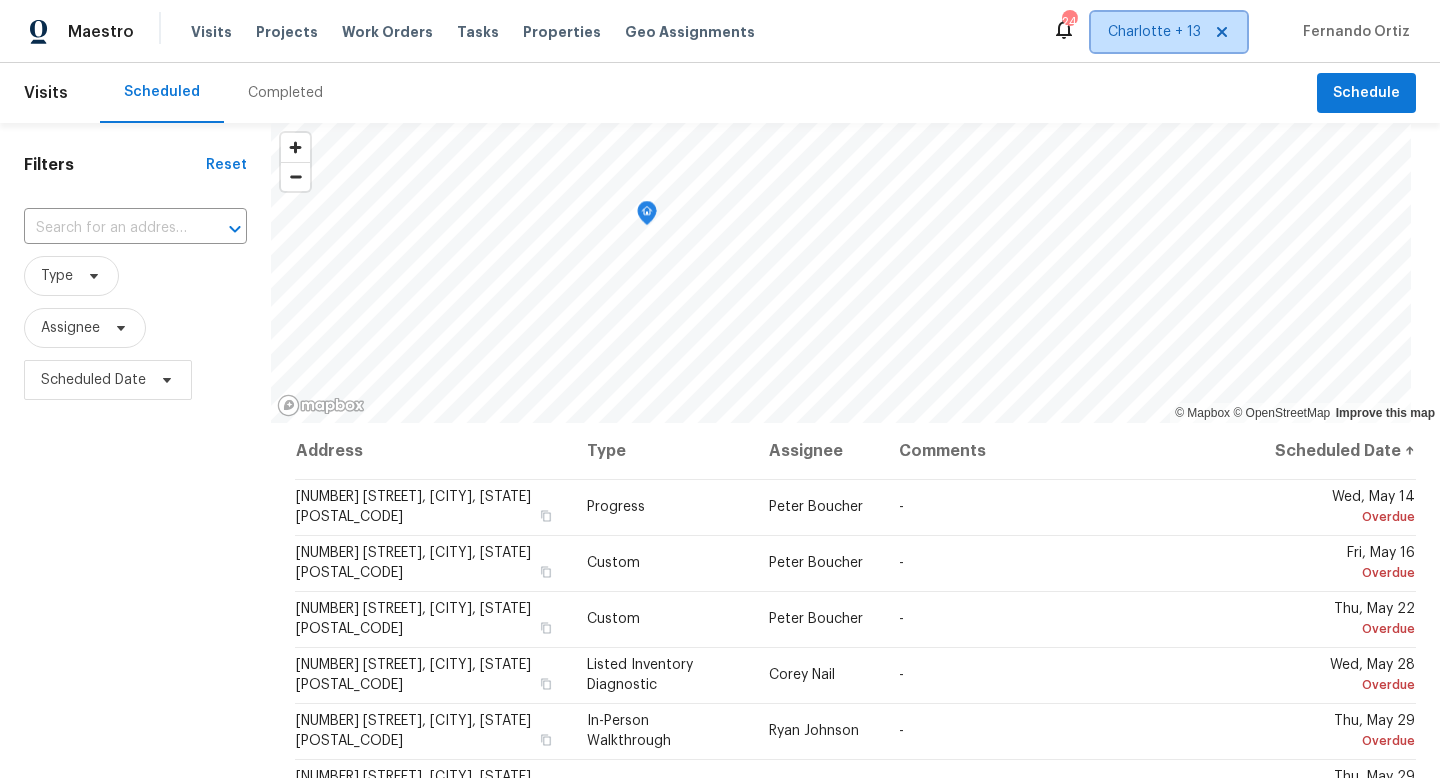 click on "Charlotte + 13" at bounding box center [1154, 32] 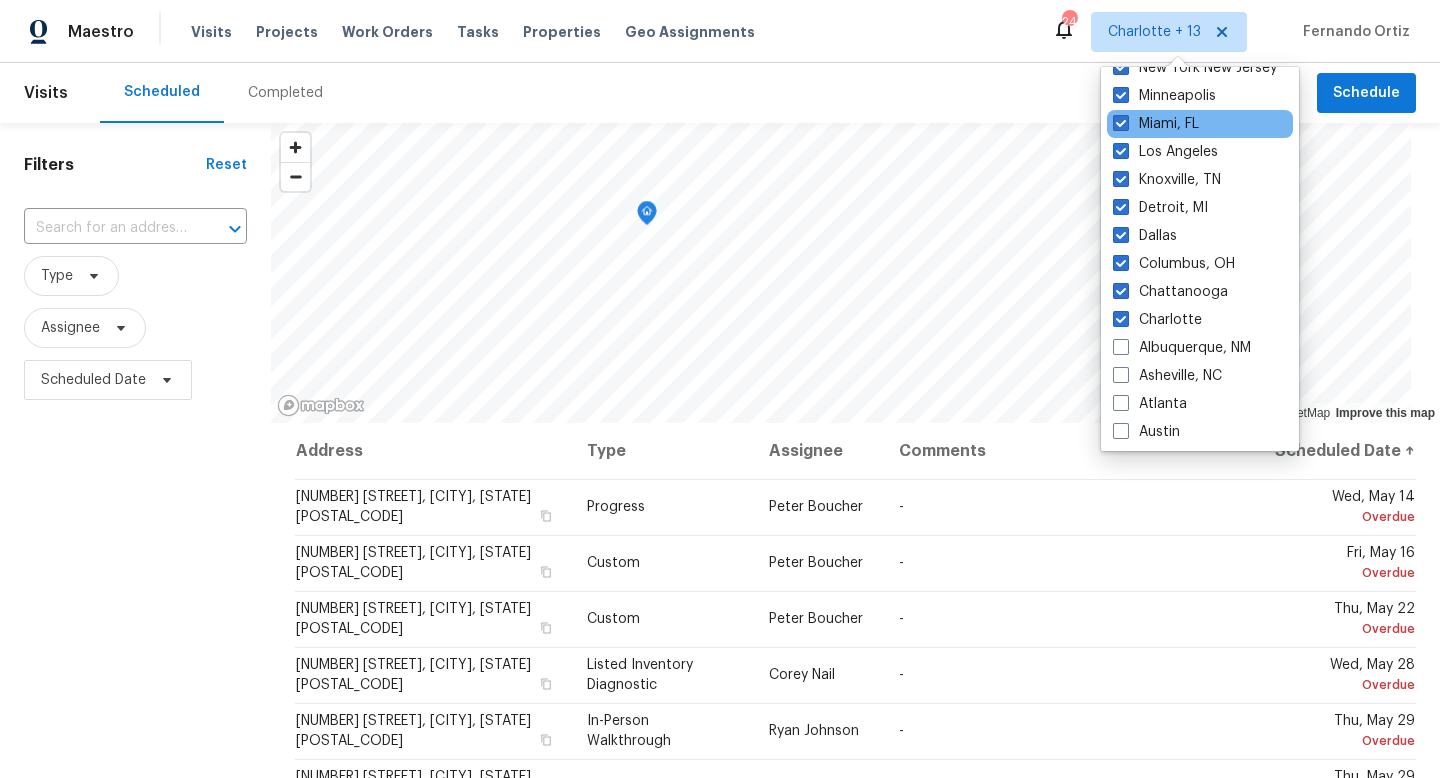 scroll, scrollTop: 150, scrollLeft: 0, axis: vertical 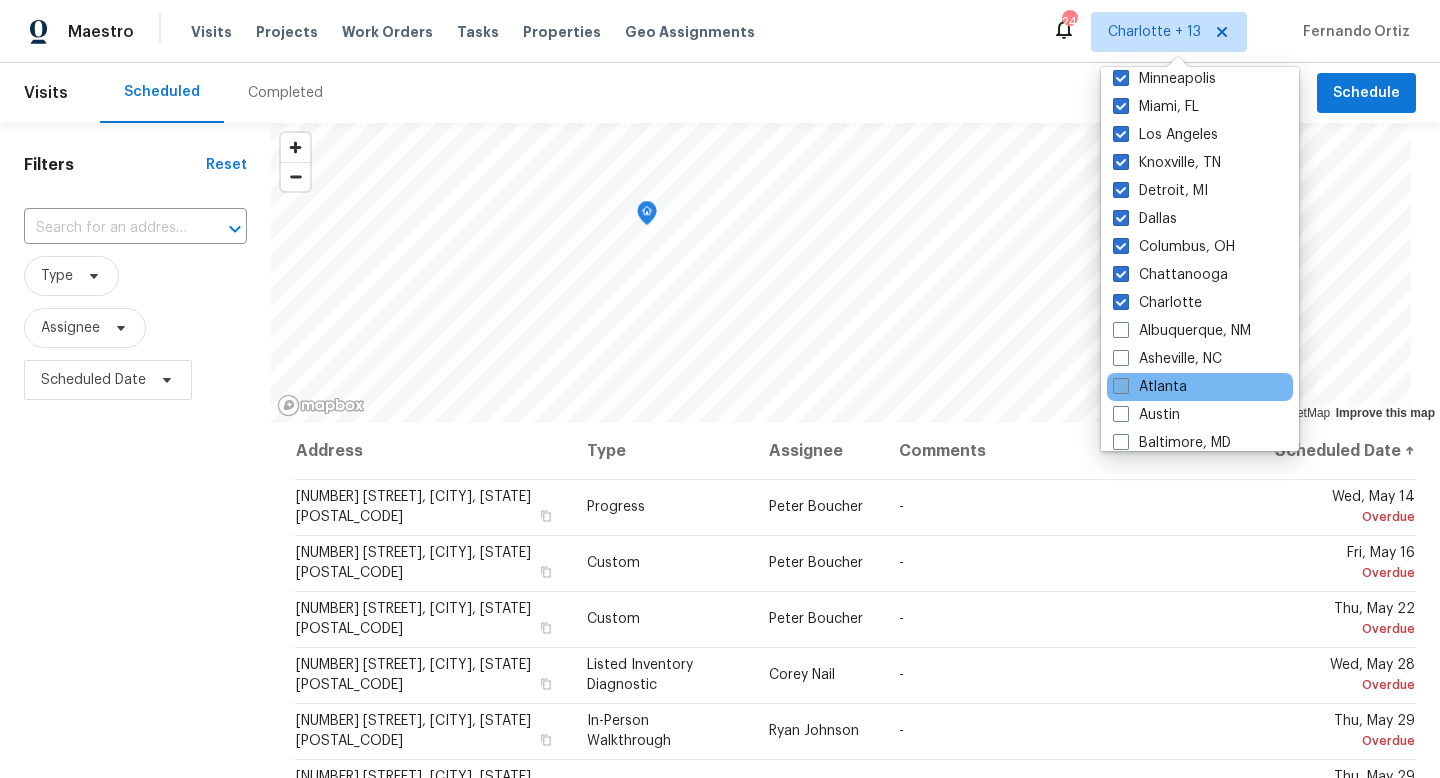 click at bounding box center (1121, 386) 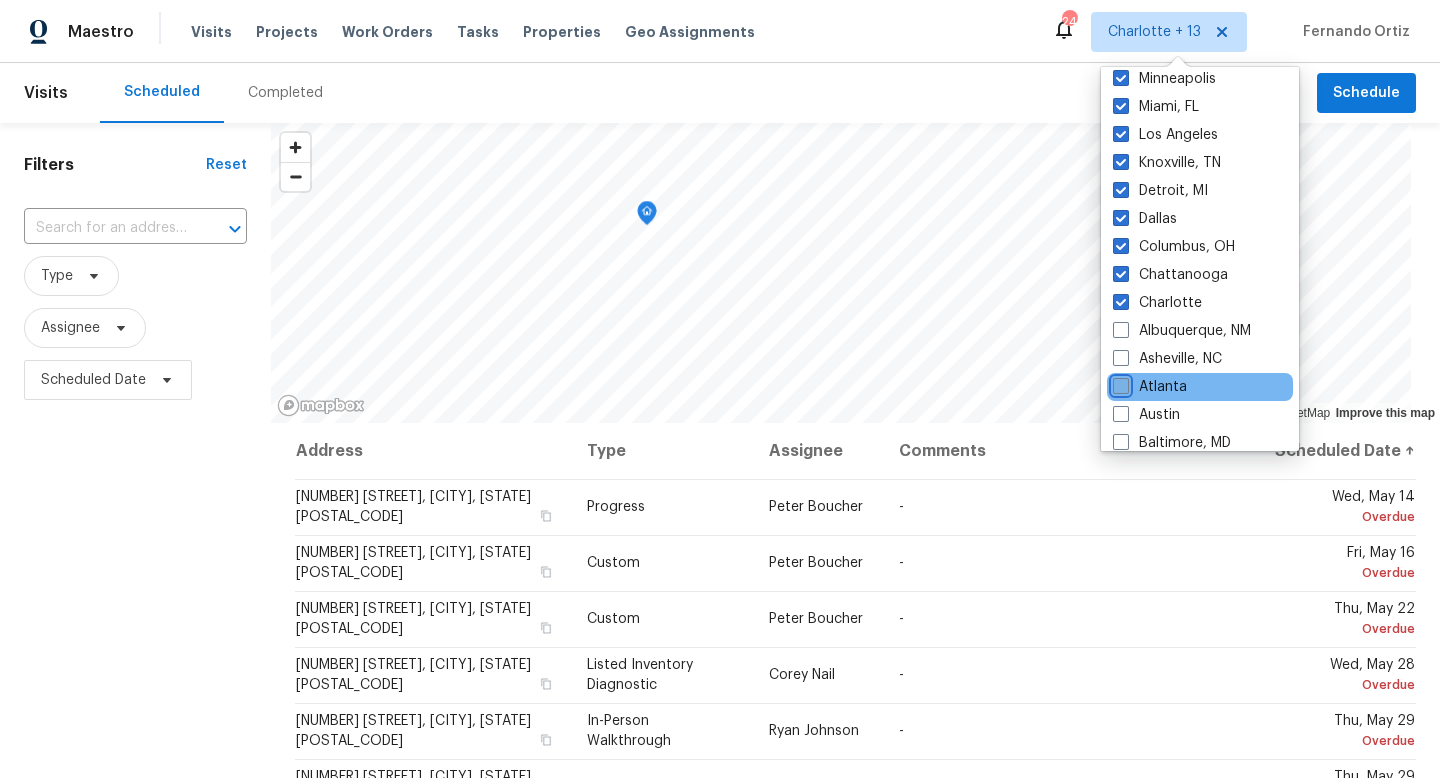 click on "Atlanta" at bounding box center [1119, 383] 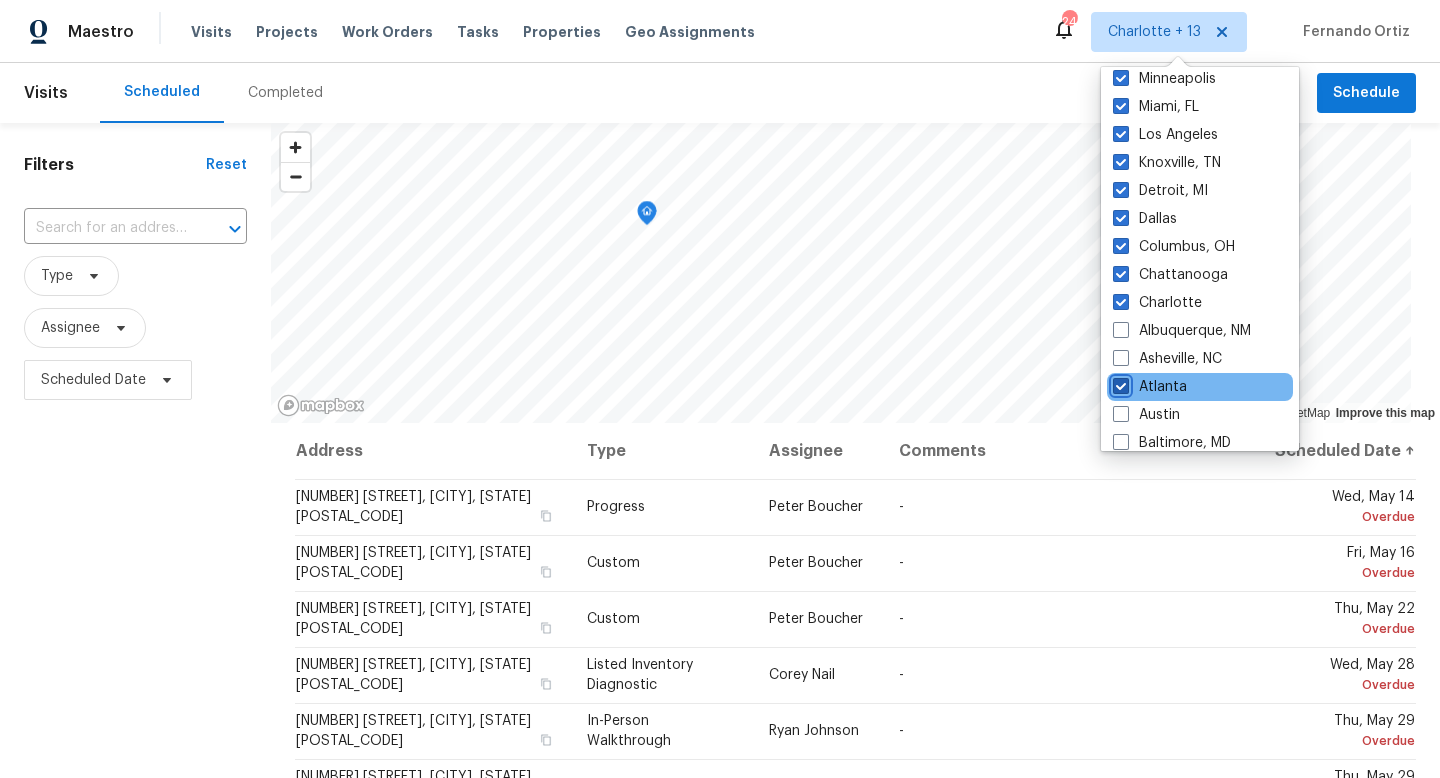 checkbox on "true" 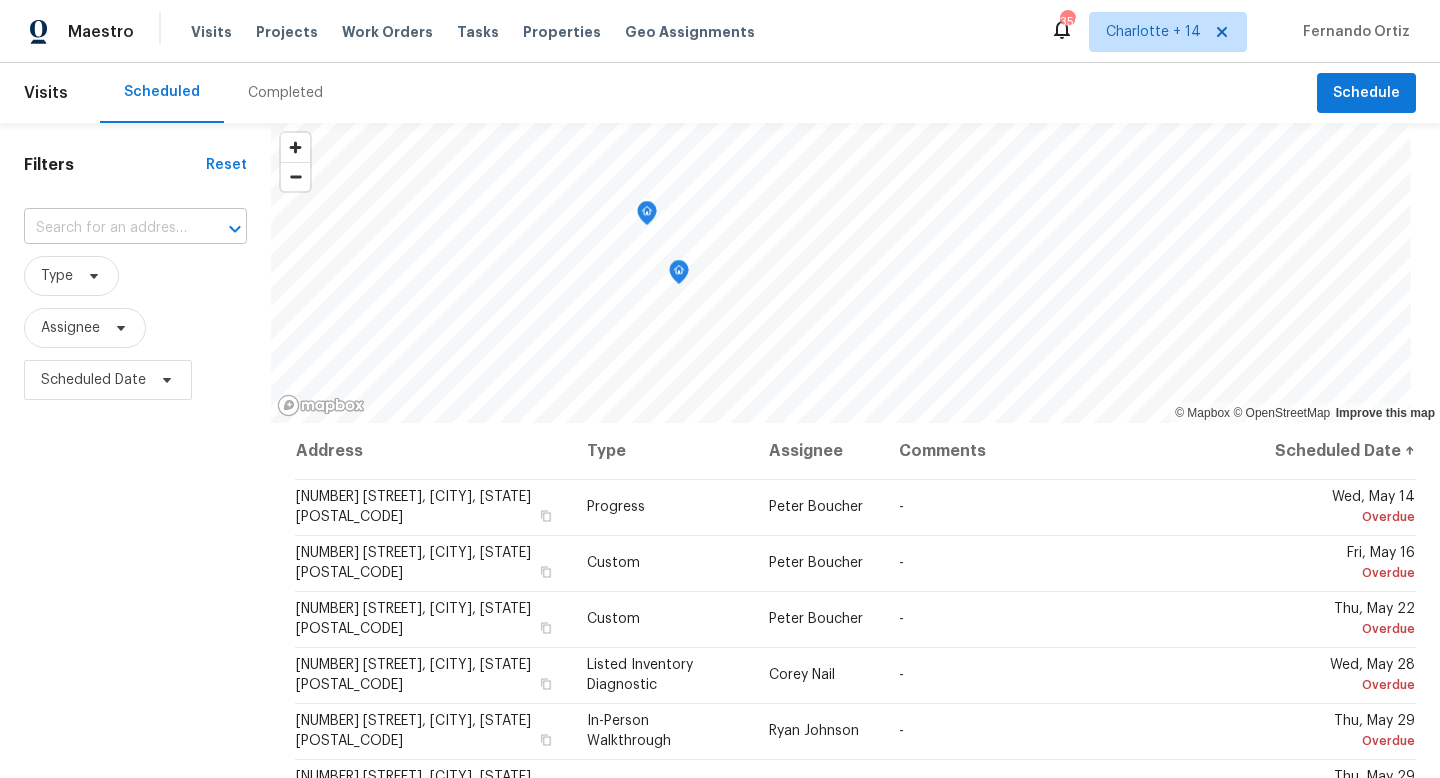 click on "​" at bounding box center (135, 228) 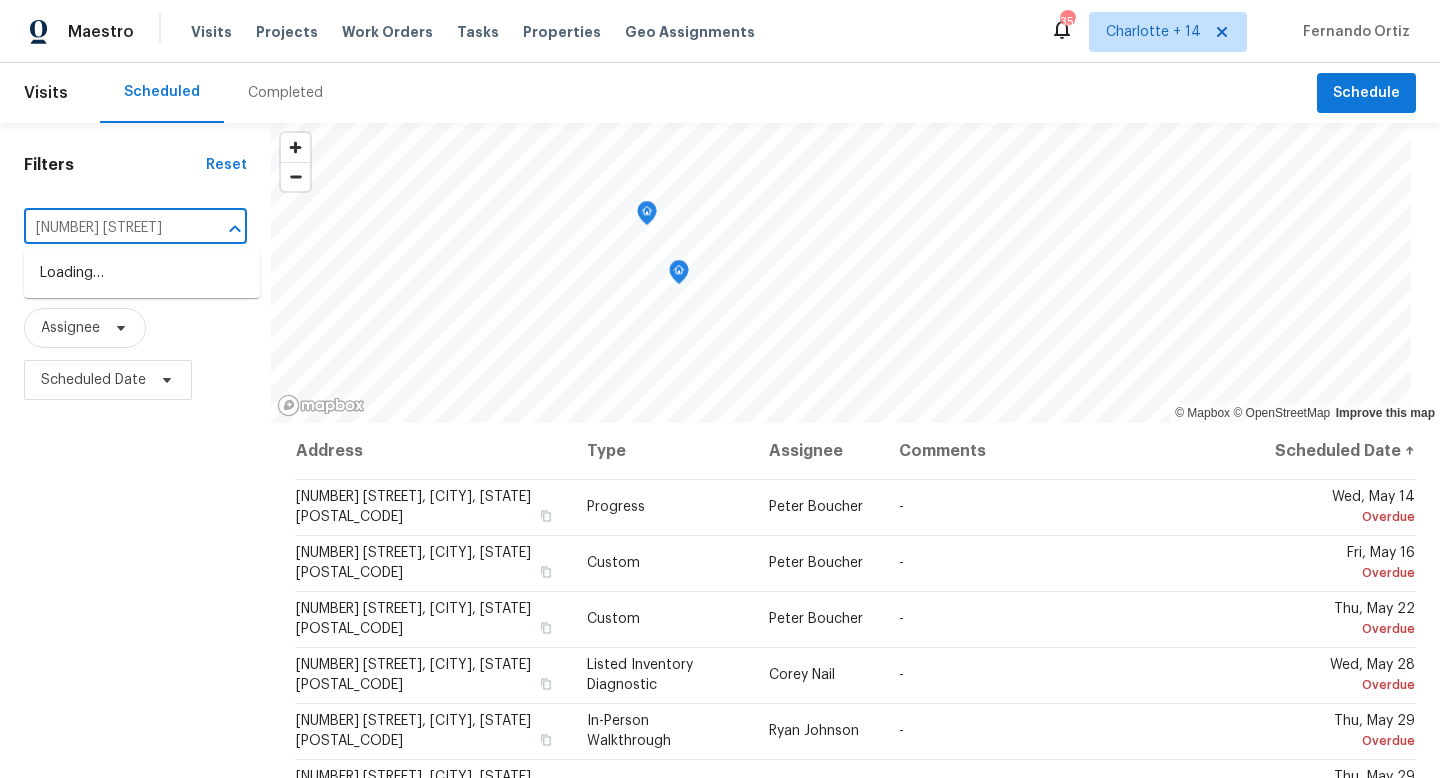 type on "[NUMBER] [STREET]" 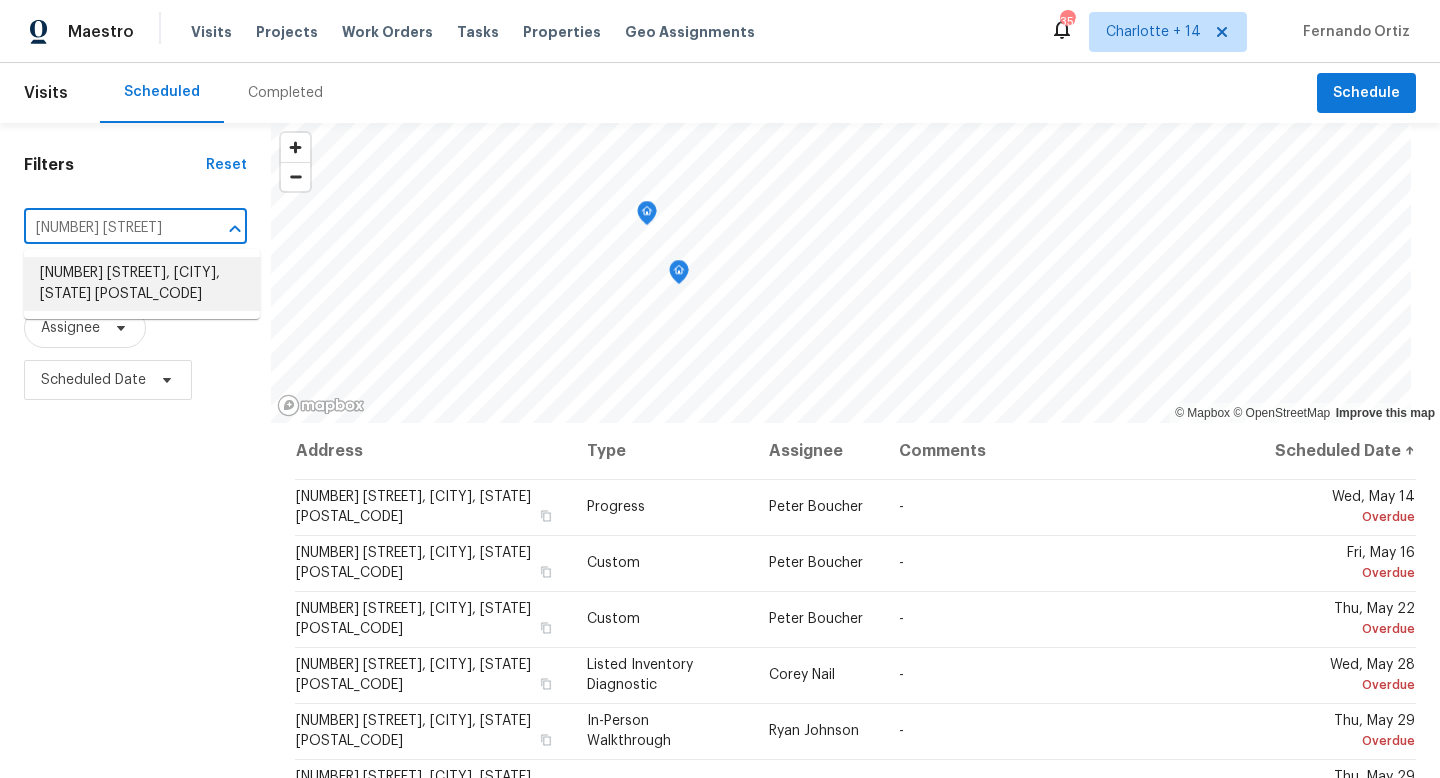 click on "[NUMBER] [STREET], [CITY], [STATE] [POSTAL_CODE]" at bounding box center [142, 284] 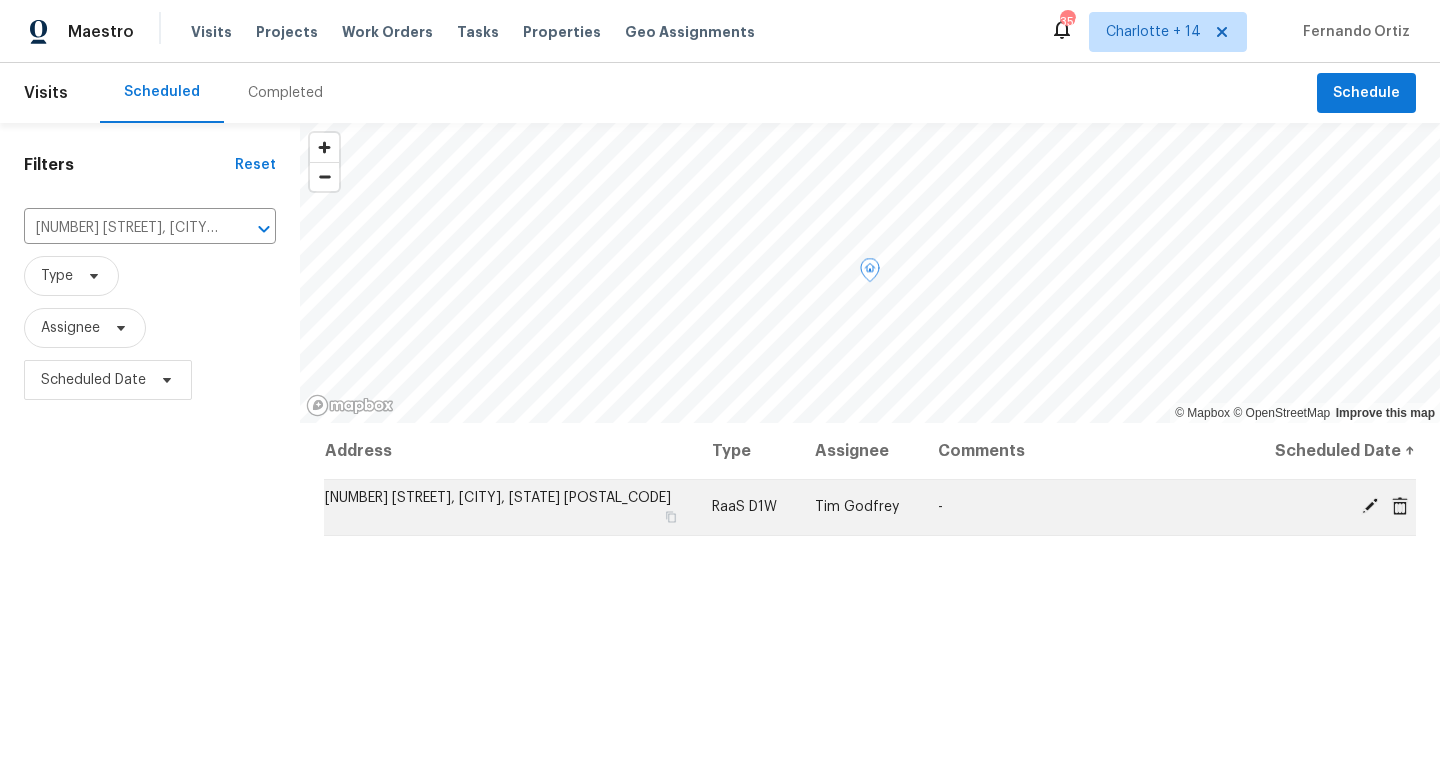 click 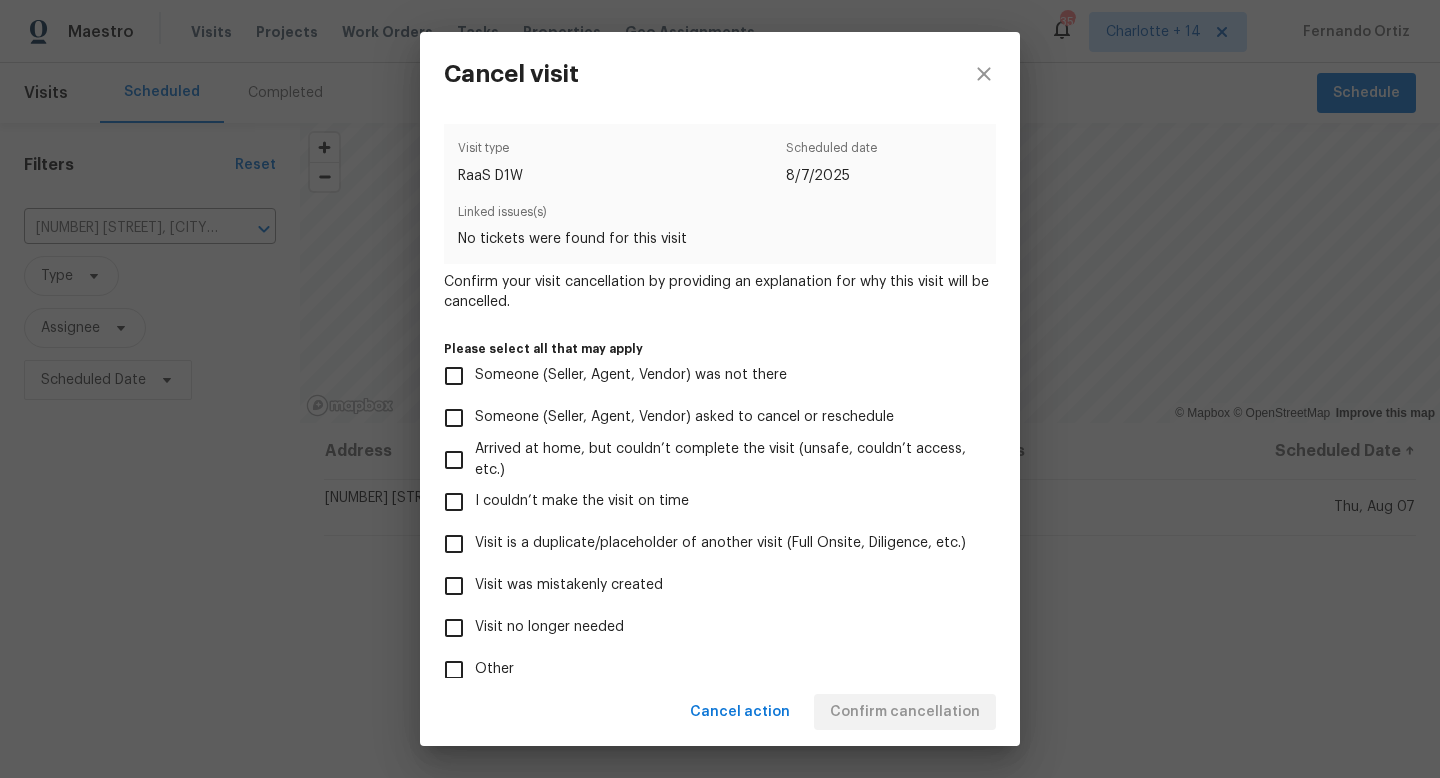 scroll, scrollTop: 118, scrollLeft: 0, axis: vertical 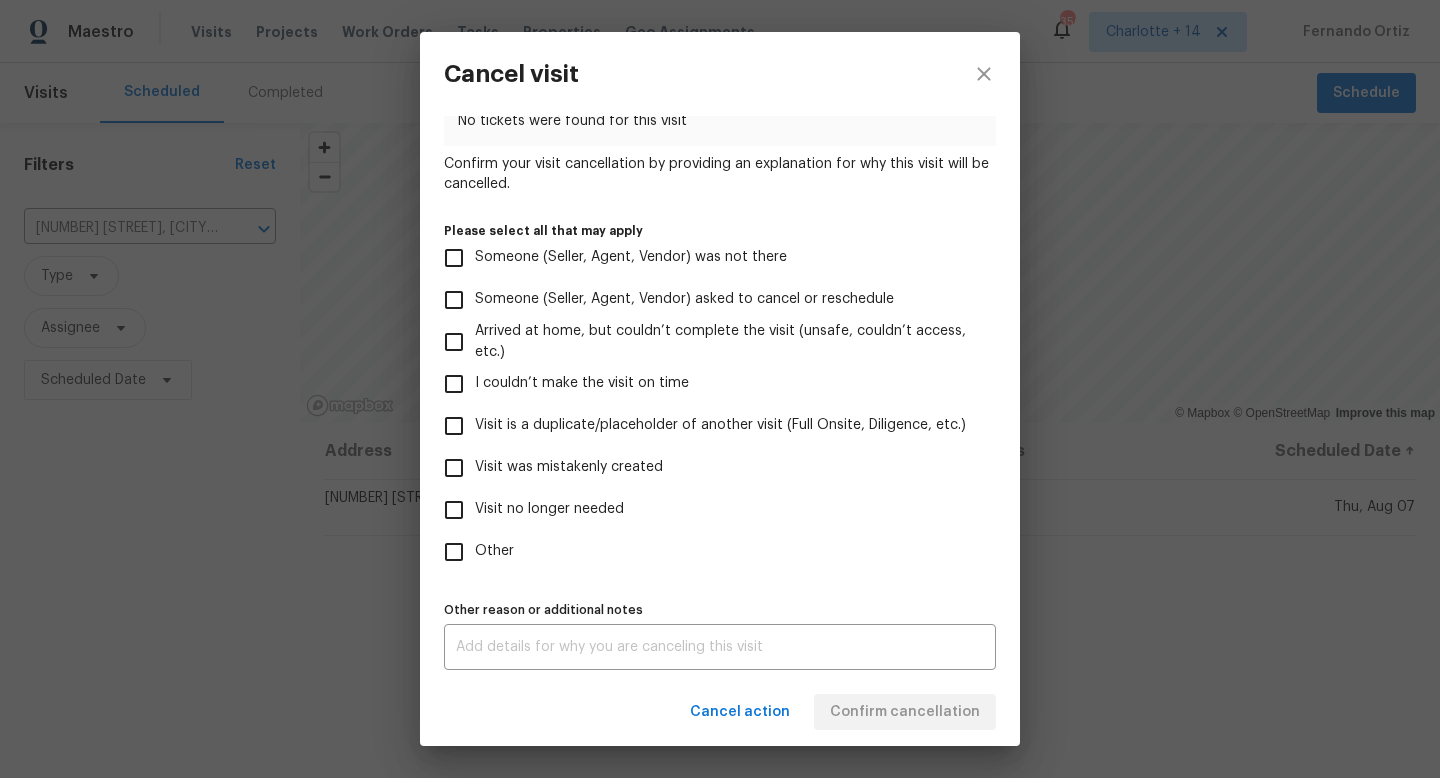 click on "Visit was mistakenly created" at bounding box center [454, 468] 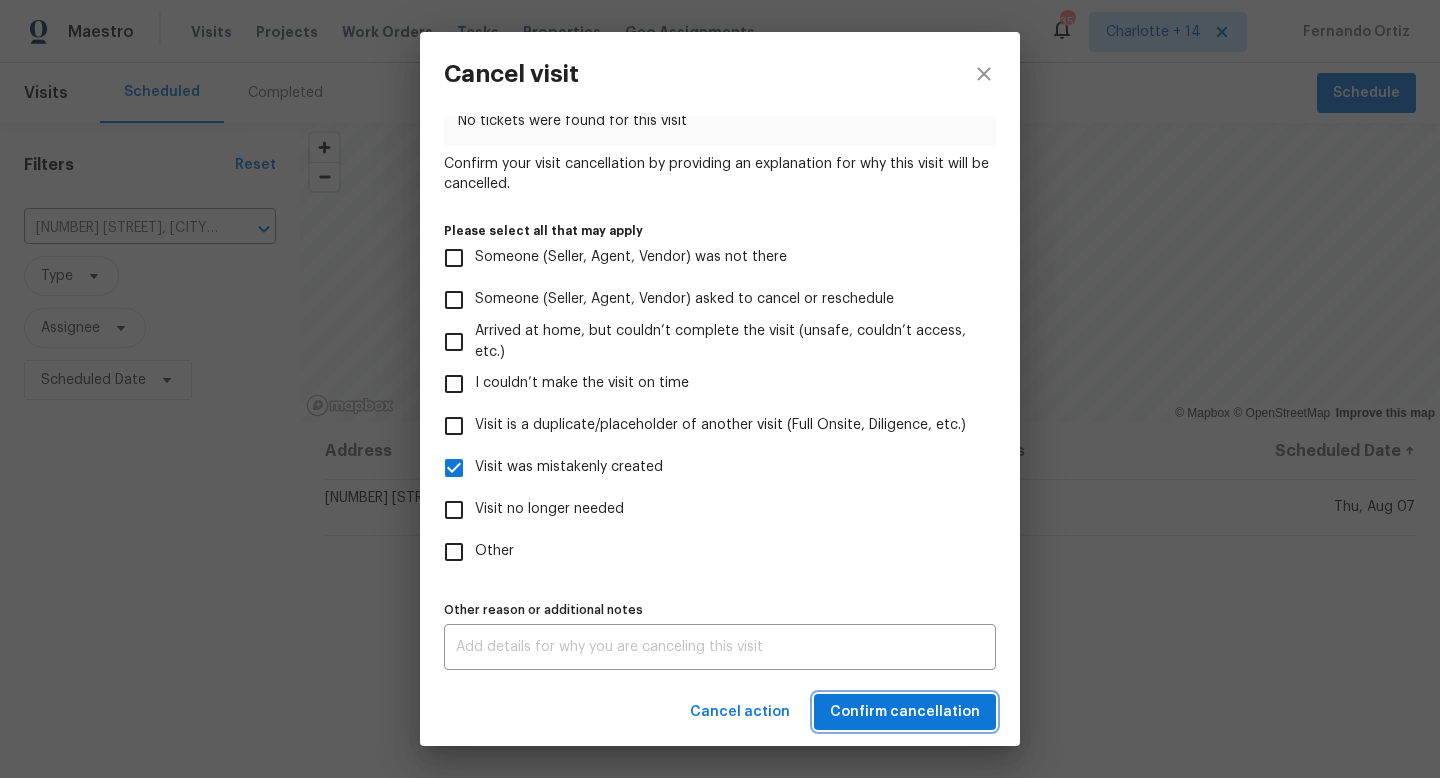click on "Confirm cancellation" at bounding box center (905, 712) 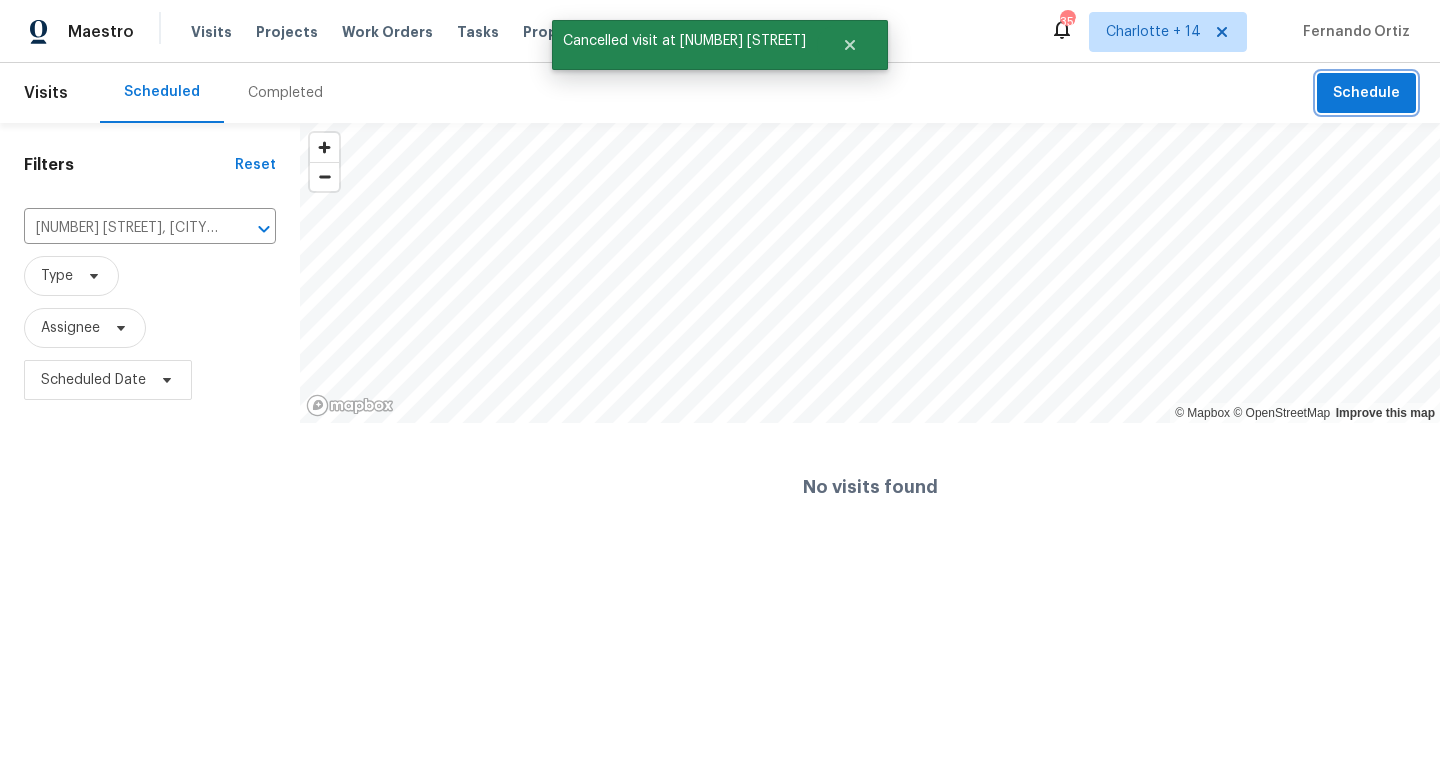 click on "Schedule" at bounding box center (1366, 93) 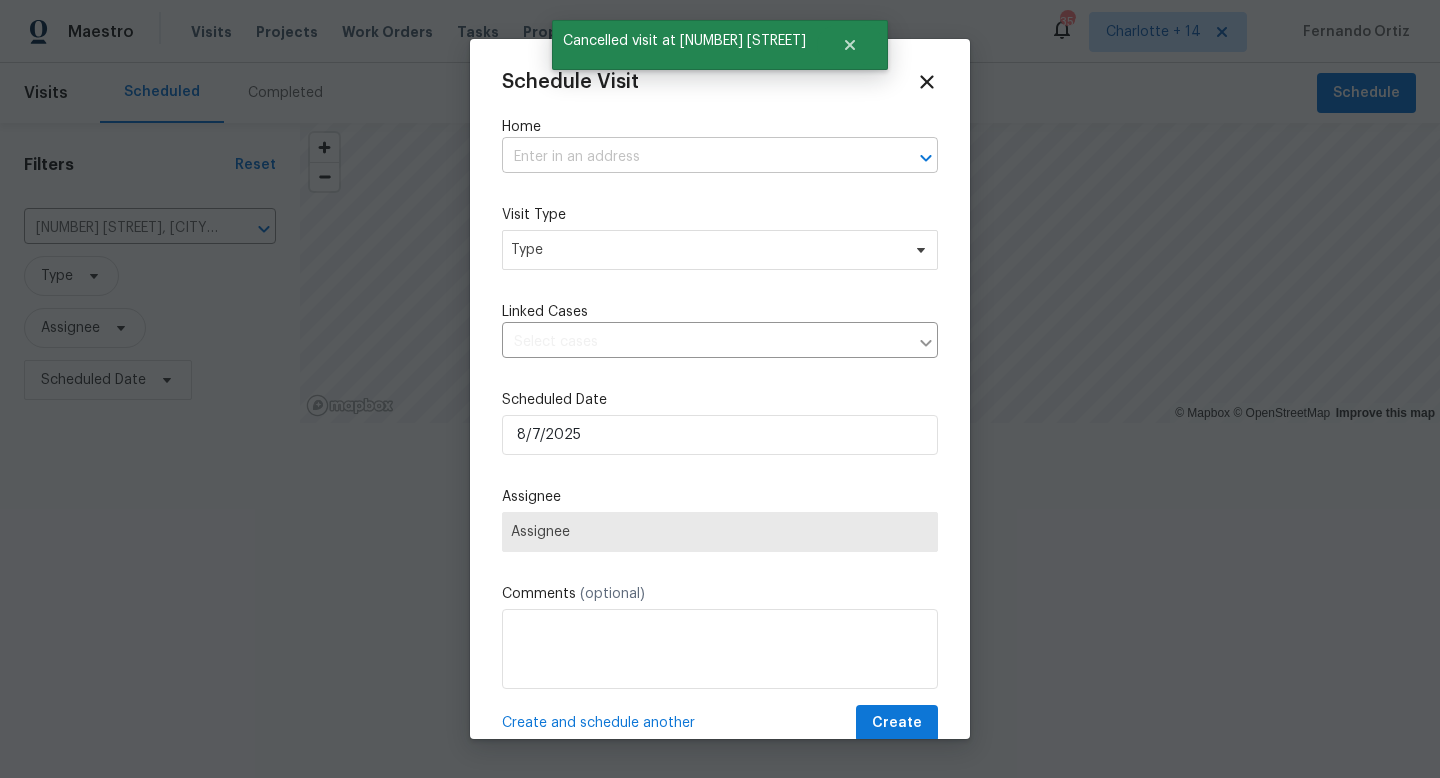 click at bounding box center (692, 157) 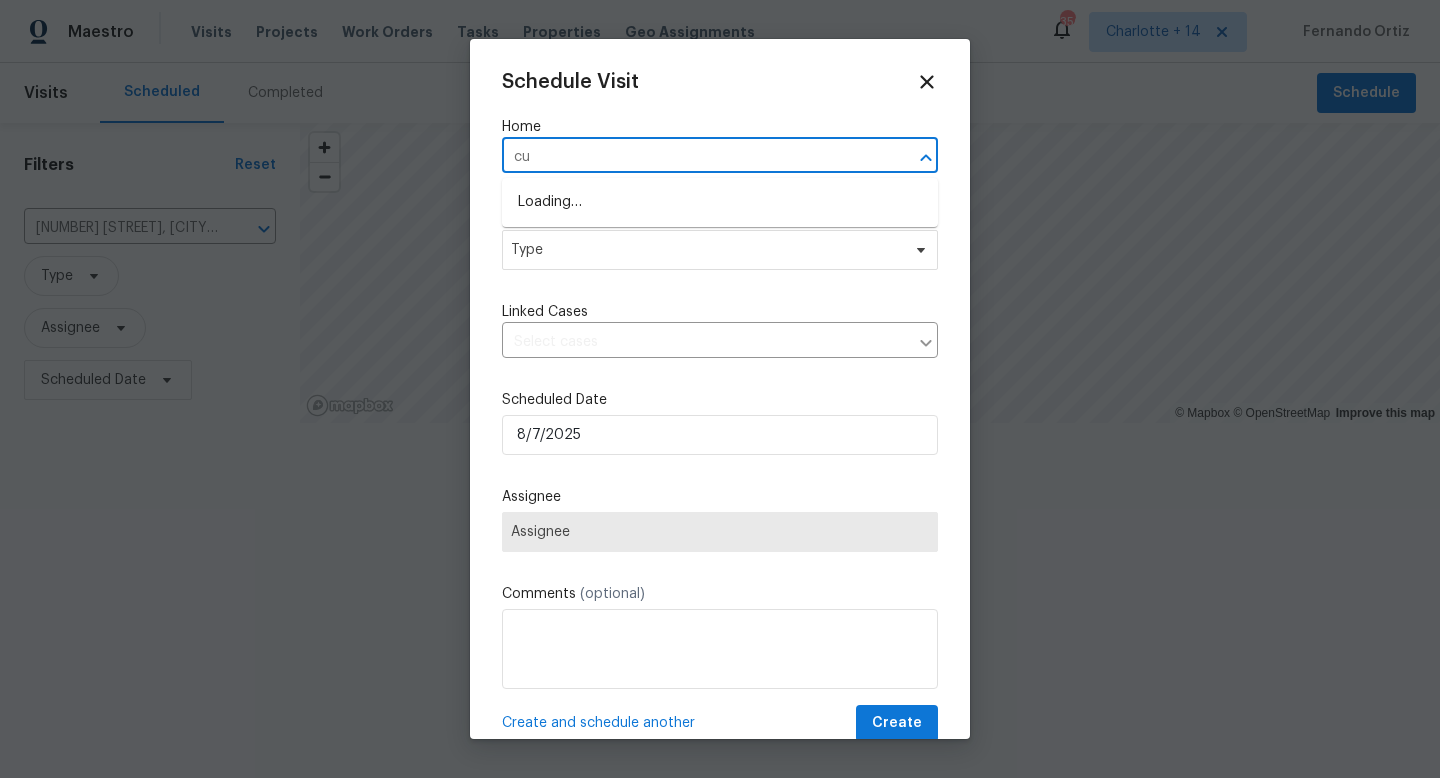 type on "c" 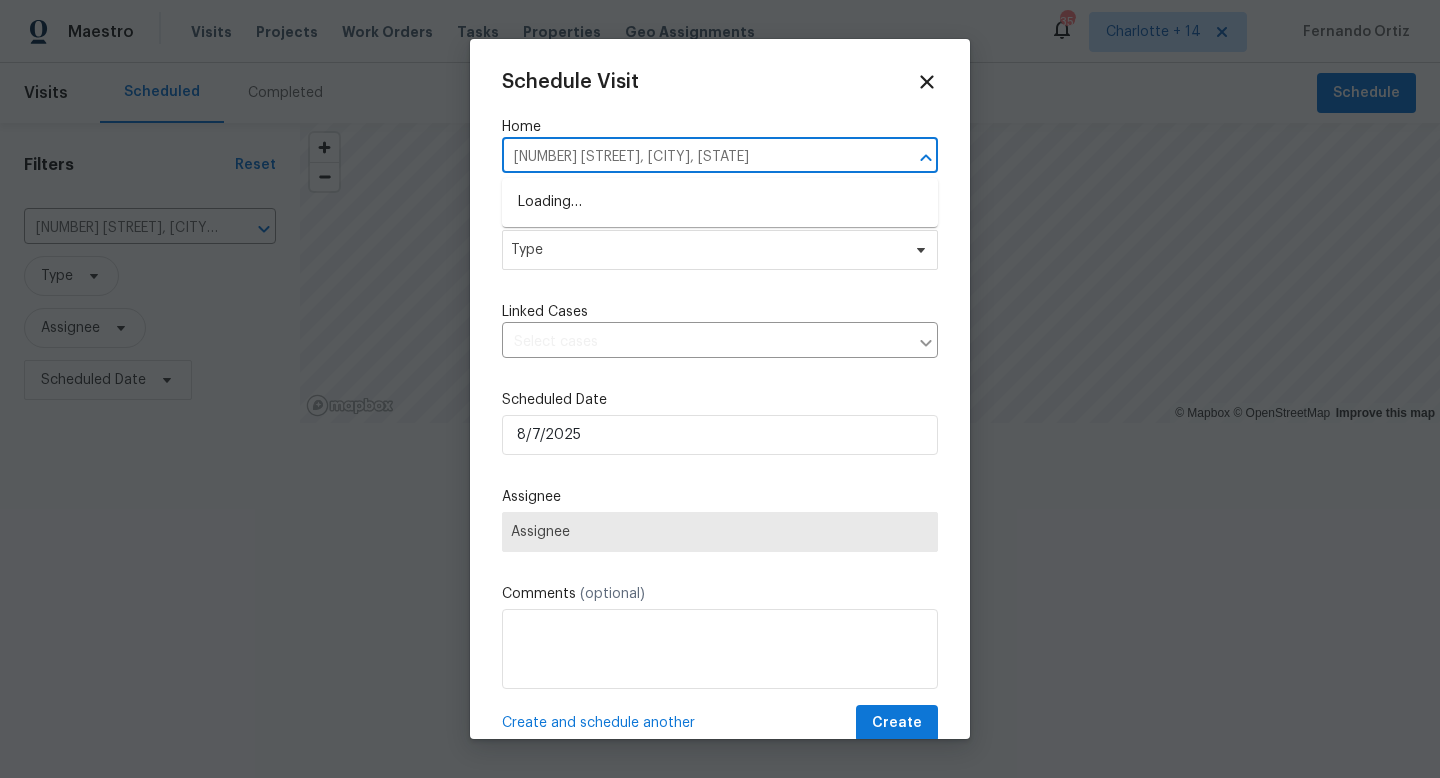 type on "[NUMBER] [STREET]" 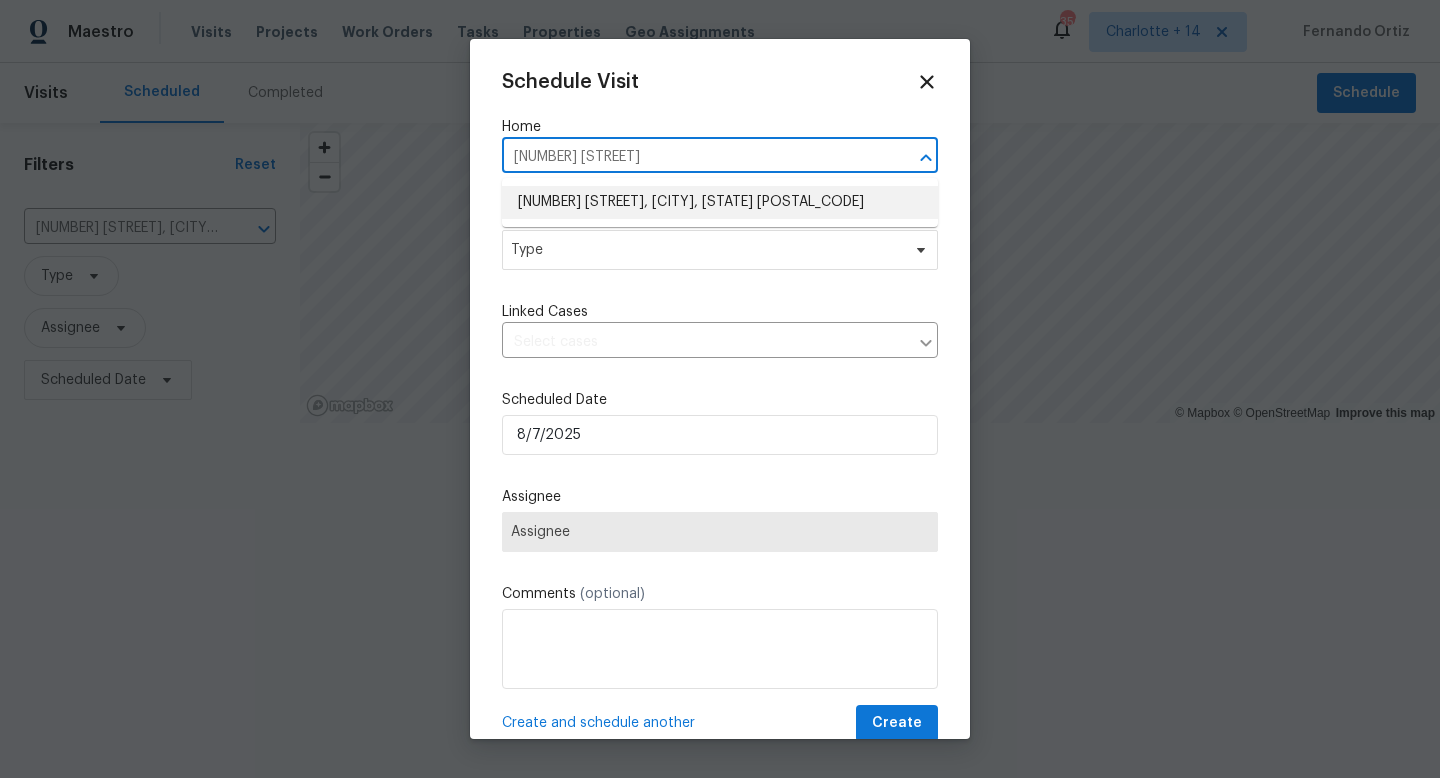 click on "[NUMBER] [STREET], [CITY], [STATE] [POSTAL_CODE]" at bounding box center (720, 202) 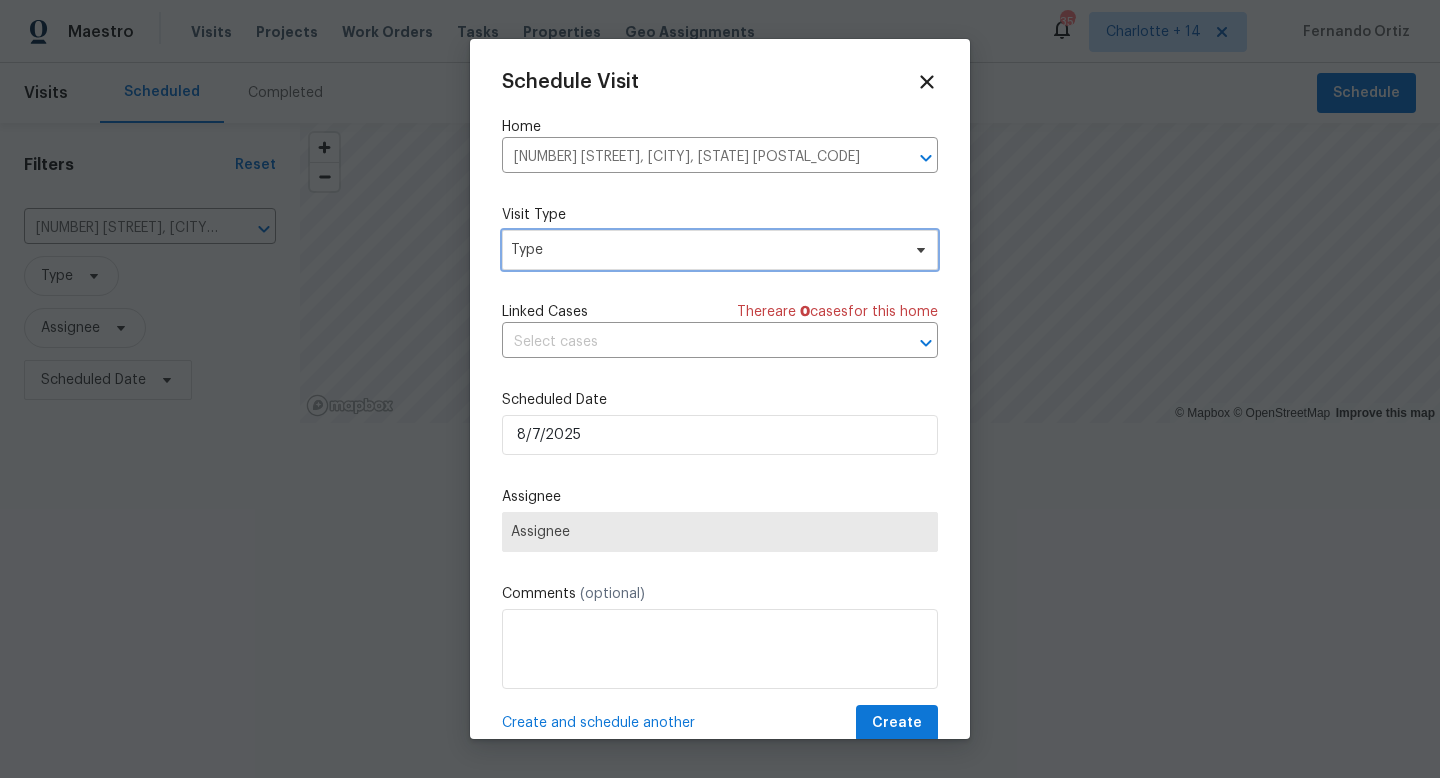 click on "Type" at bounding box center [705, 250] 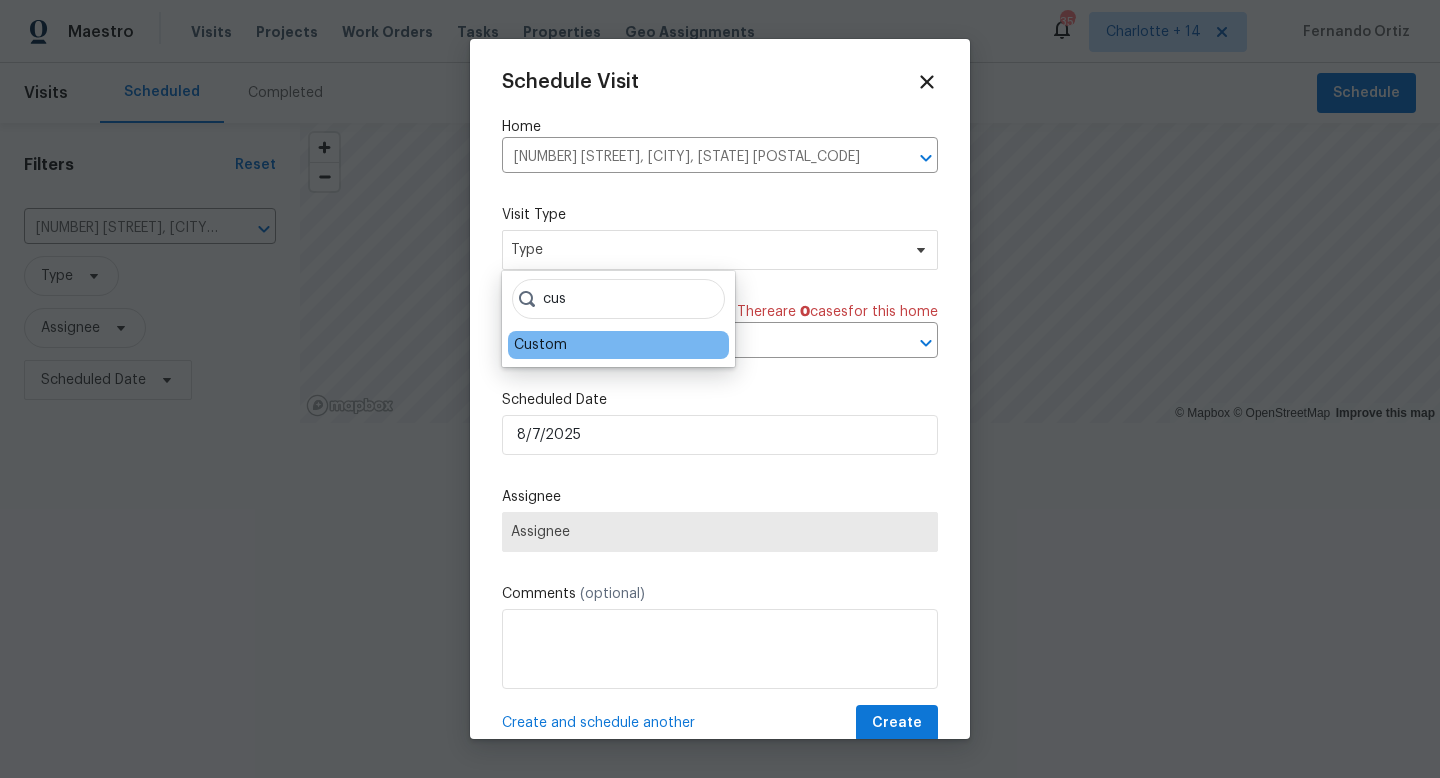 type on "cus" 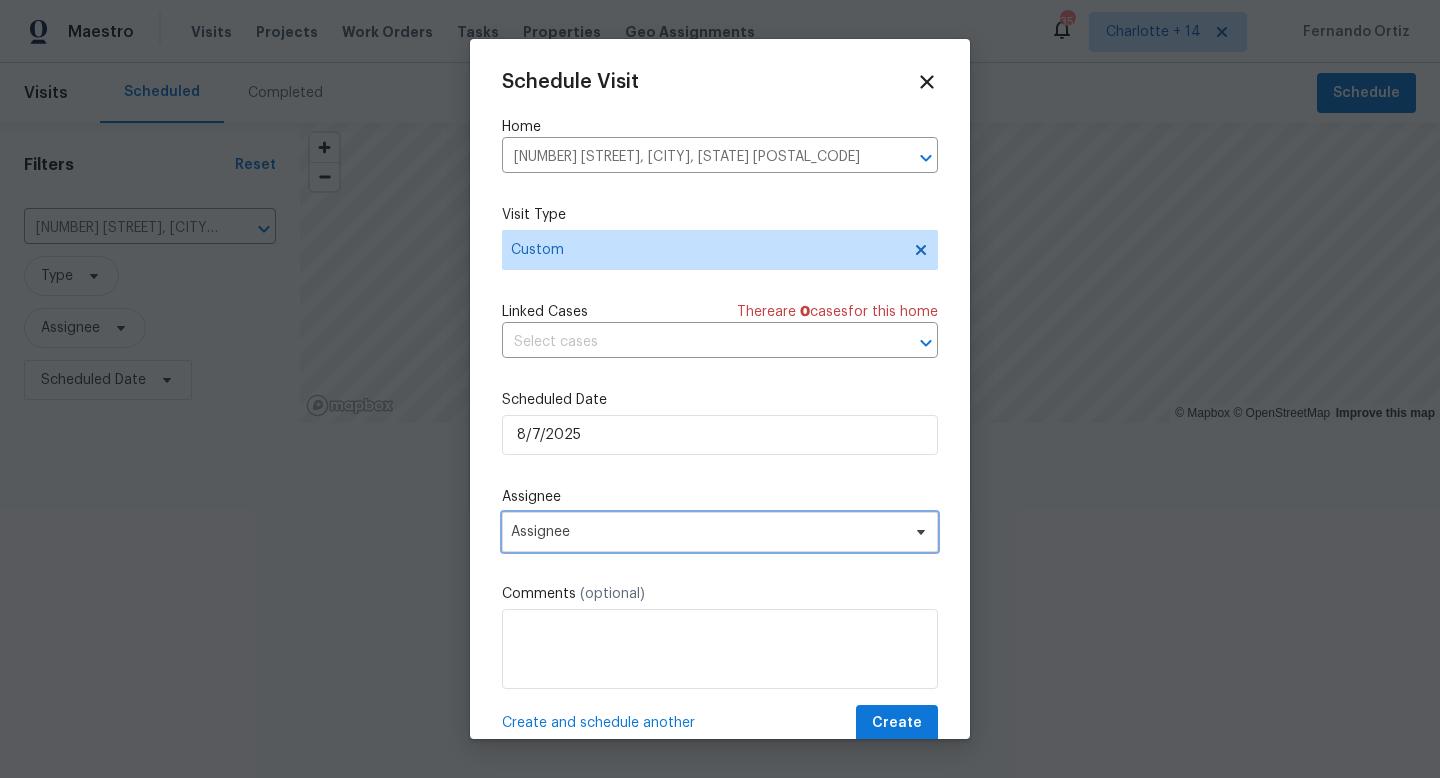 click on "Assignee" at bounding box center (707, 532) 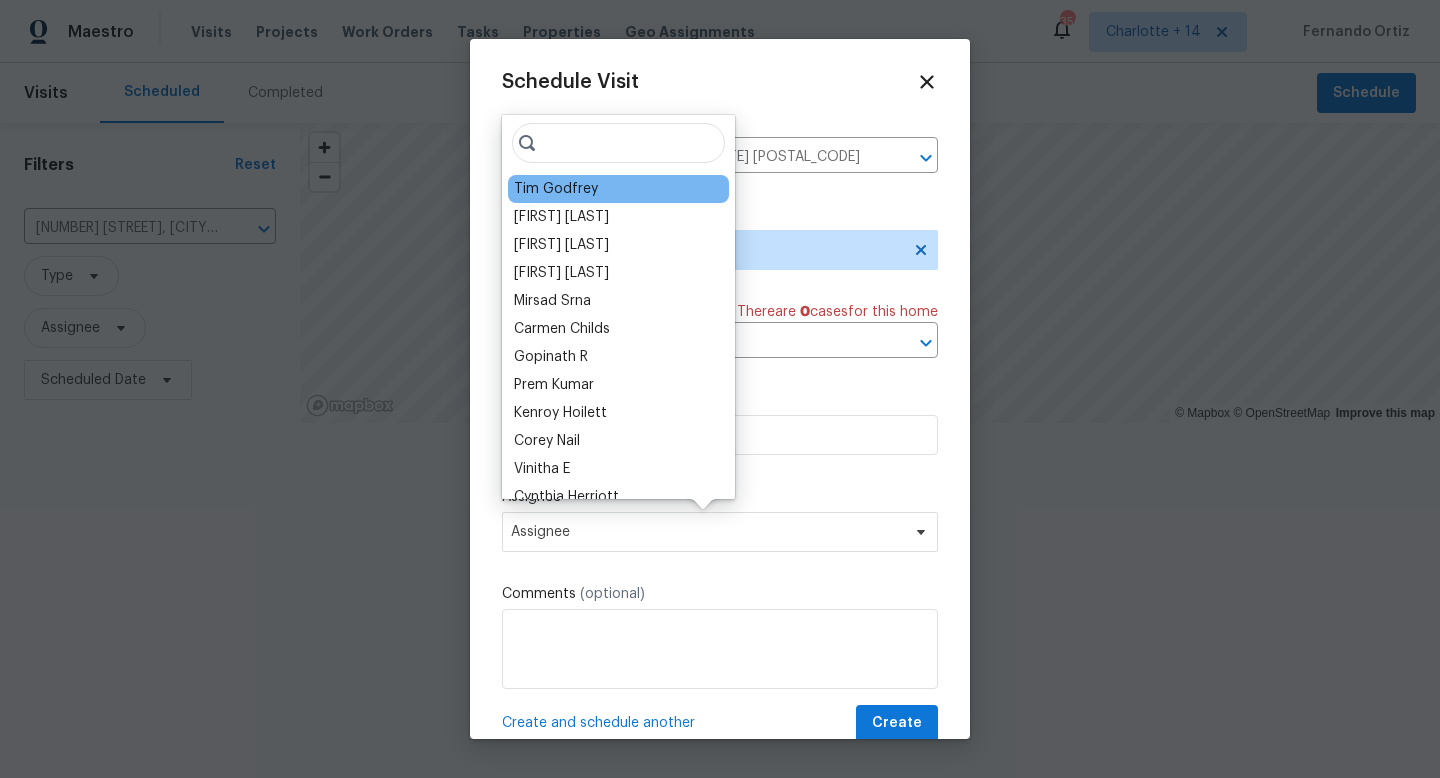 click on "Tim Godfrey" at bounding box center [618, 189] 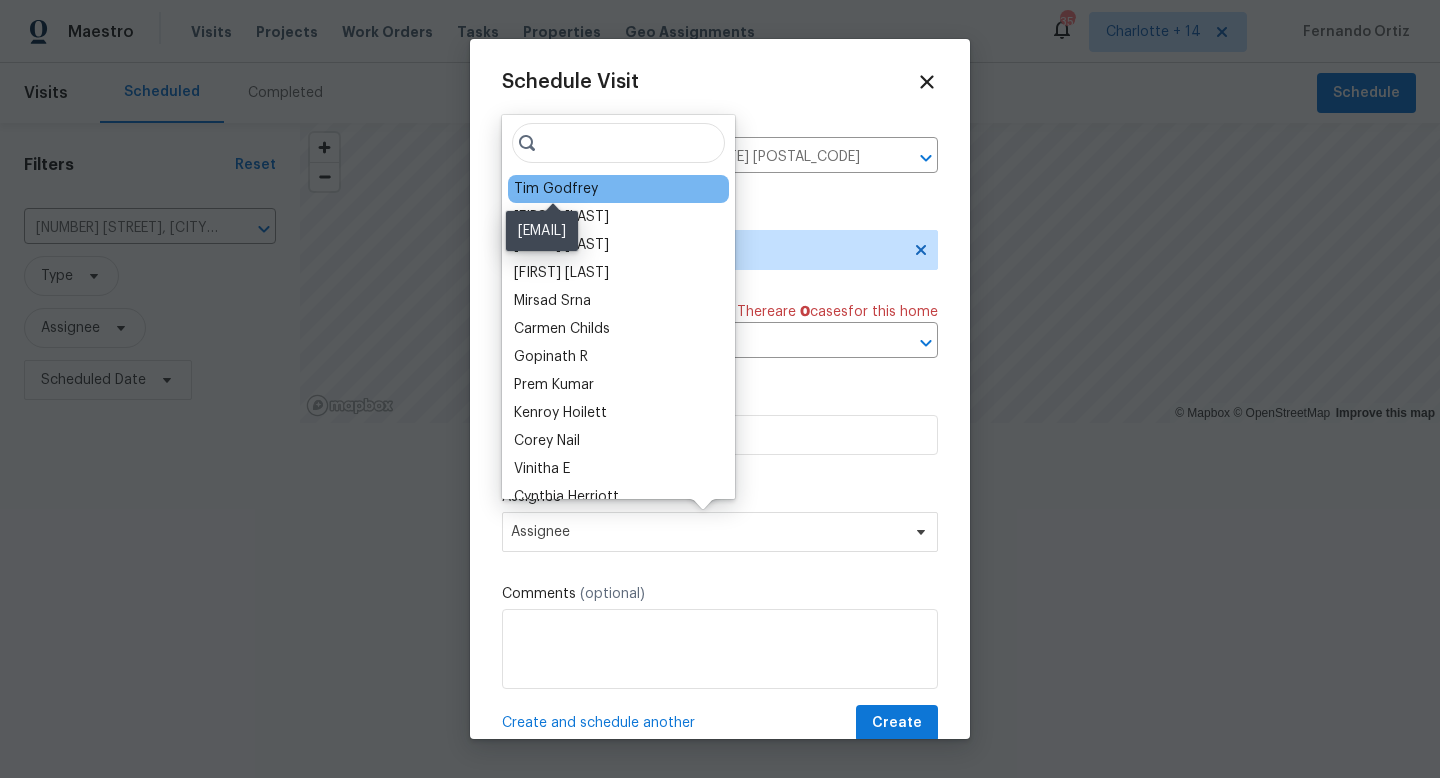 click on "Tim Godfrey" at bounding box center (556, 189) 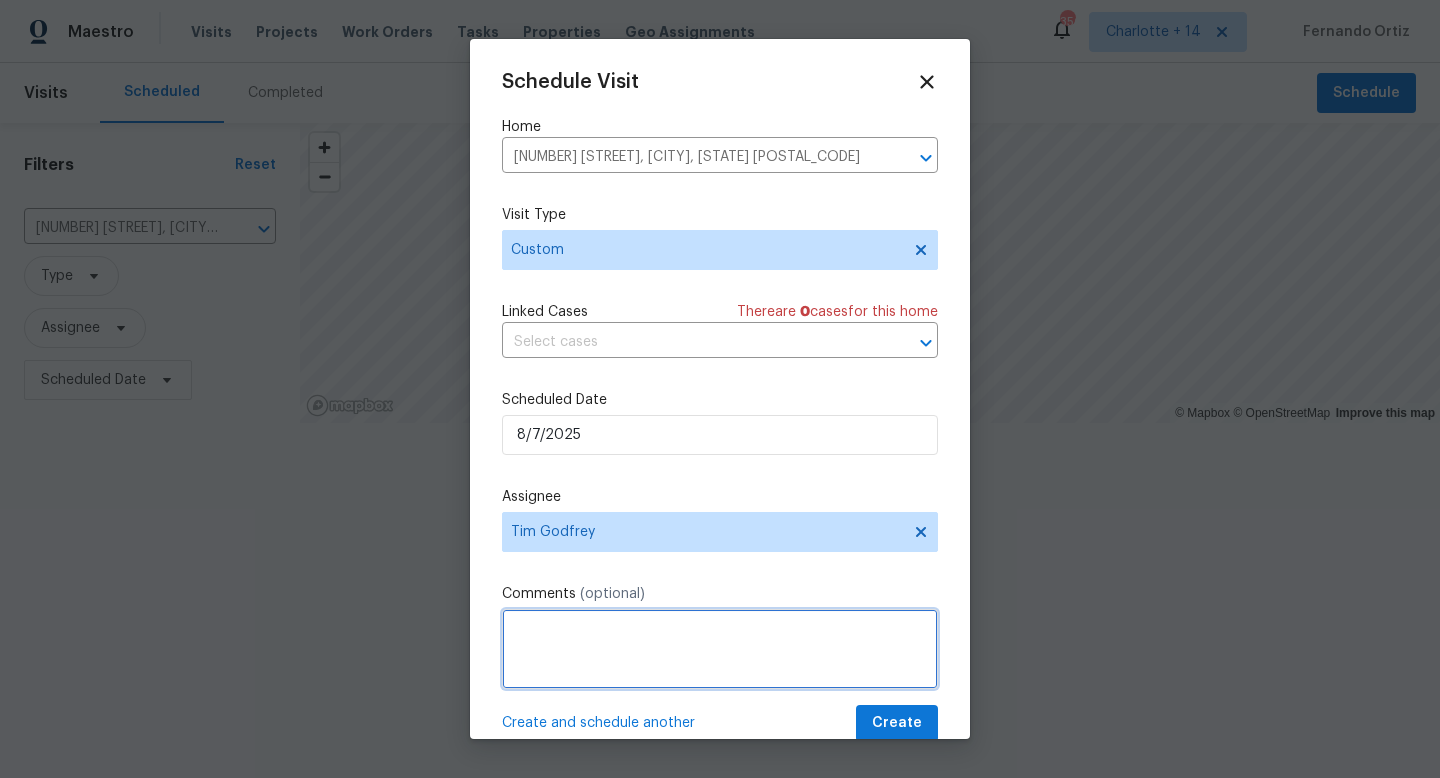 click at bounding box center (720, 649) 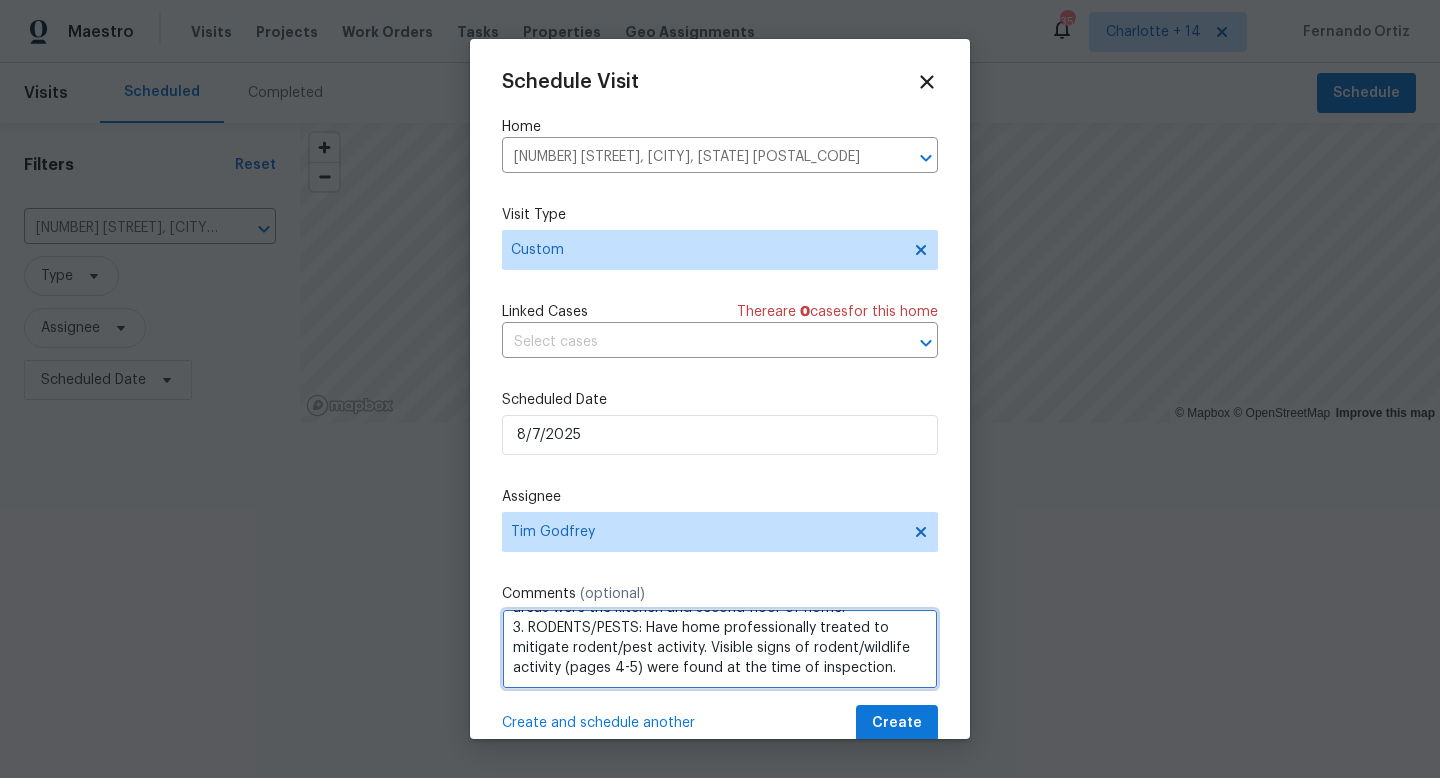 scroll, scrollTop: 189, scrollLeft: 0, axis: vertical 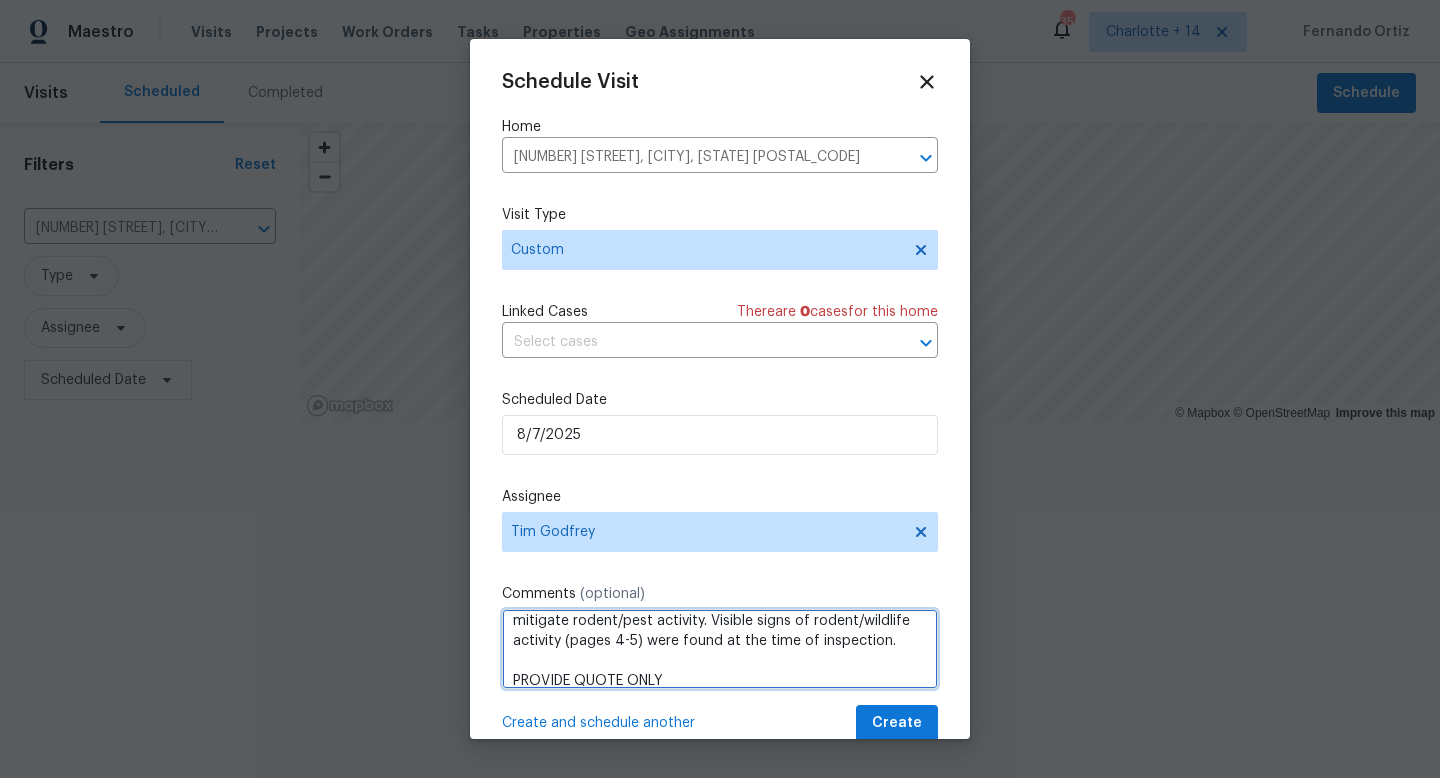 type on "1. TERMITES: Have home professionally treated and termite bond placed on home. Active termite activity was found in the garage area
2. MOLD: Have affected area professionally treated to mitigate mold issue. Mold test was performed at the time of home inspection (Positive mold results can be found on page 2 of the PEST LAB Detailed Mold Analysis) and the affected areas were the kitchen and second floor of home.
3. RODENTS/PESTS: Have home professionally treated to mitigate rodent/pest activity. Visible signs of rodent/wildlife activity (pages 4-5) were found at the time of inspection.
PROVIDE QUOTE ONLY" 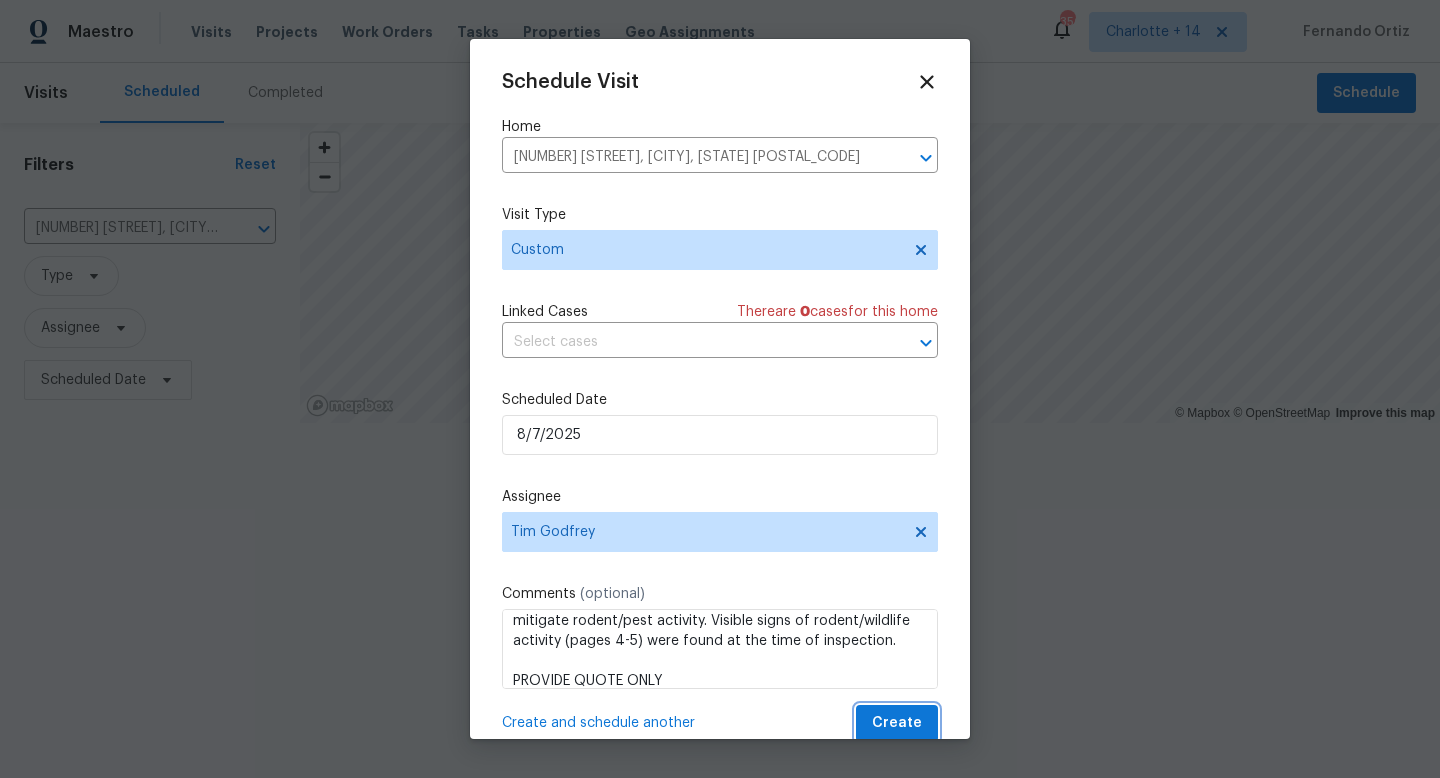 click on "Create" at bounding box center (897, 723) 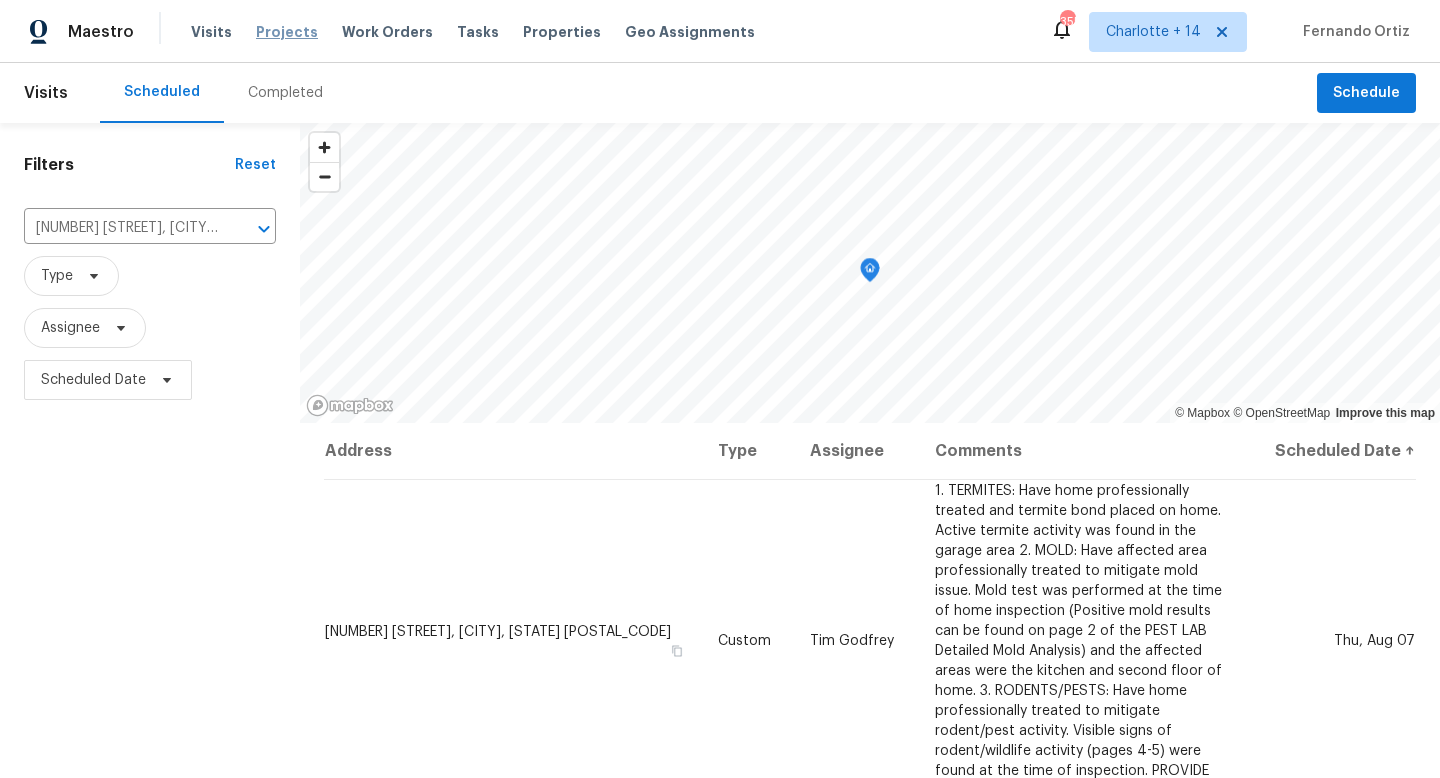 click on "Projects" at bounding box center [287, 32] 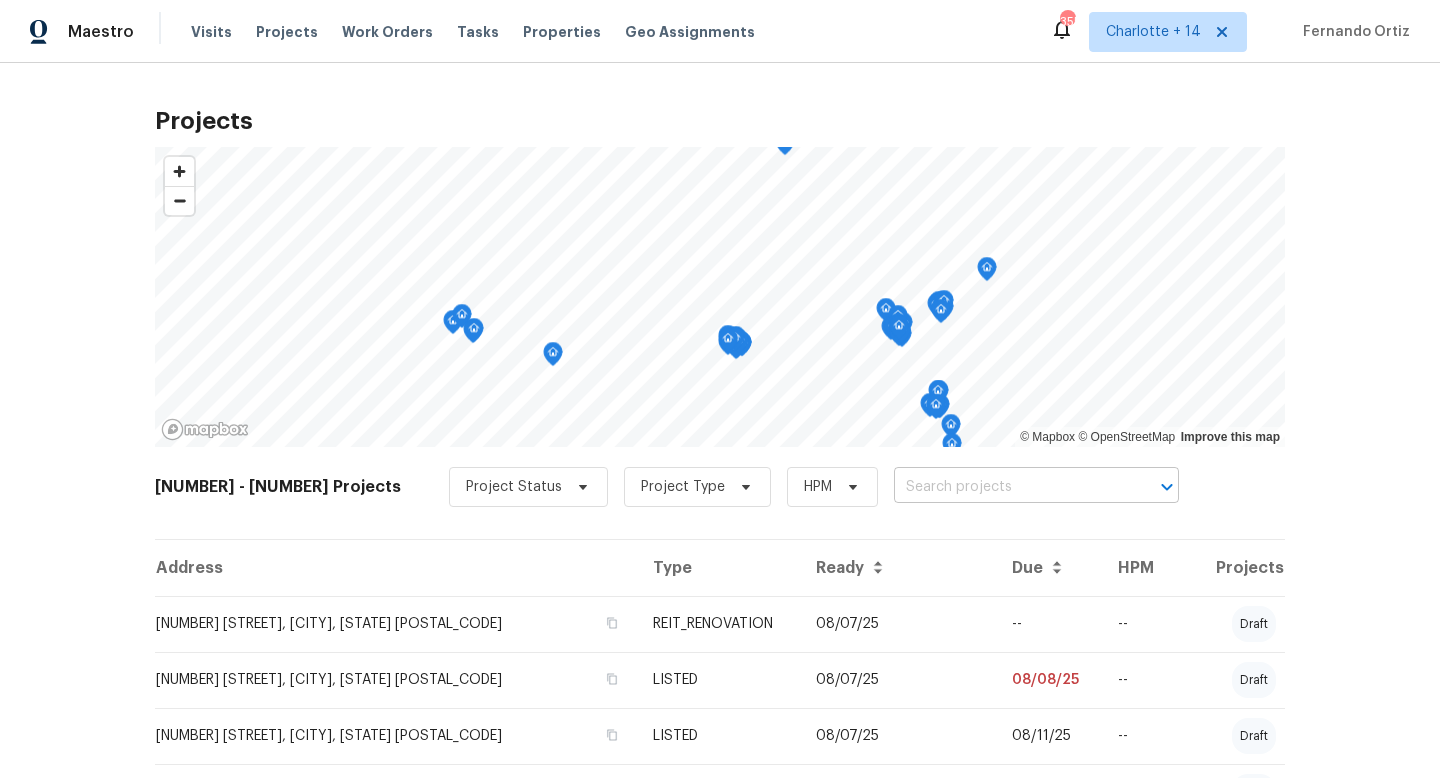 click at bounding box center [1008, 487] 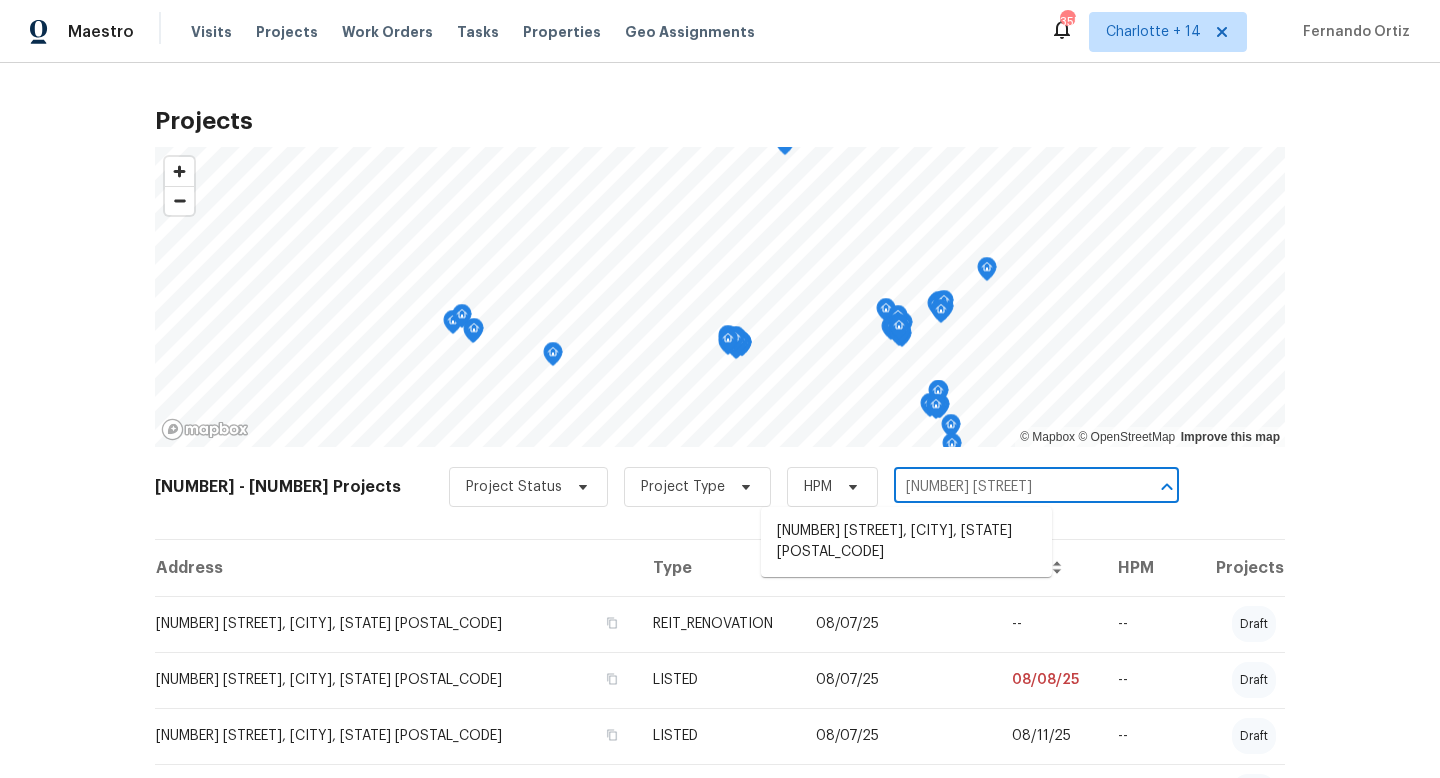 type on "[NUMBER] [STREET]" 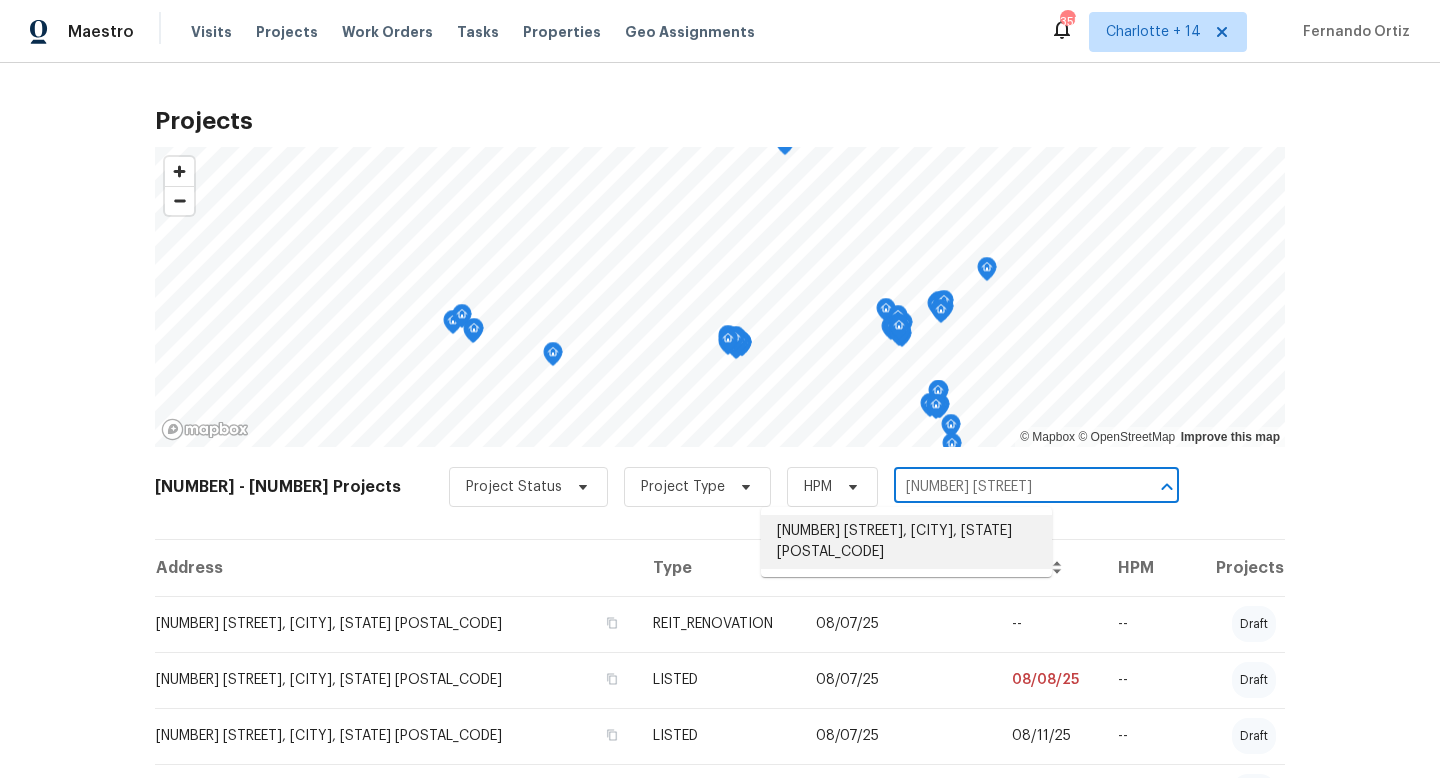 click on "[NUMBER] [STREET], [CITY], [STATE] [POSTAL_CODE]" at bounding box center (906, 542) 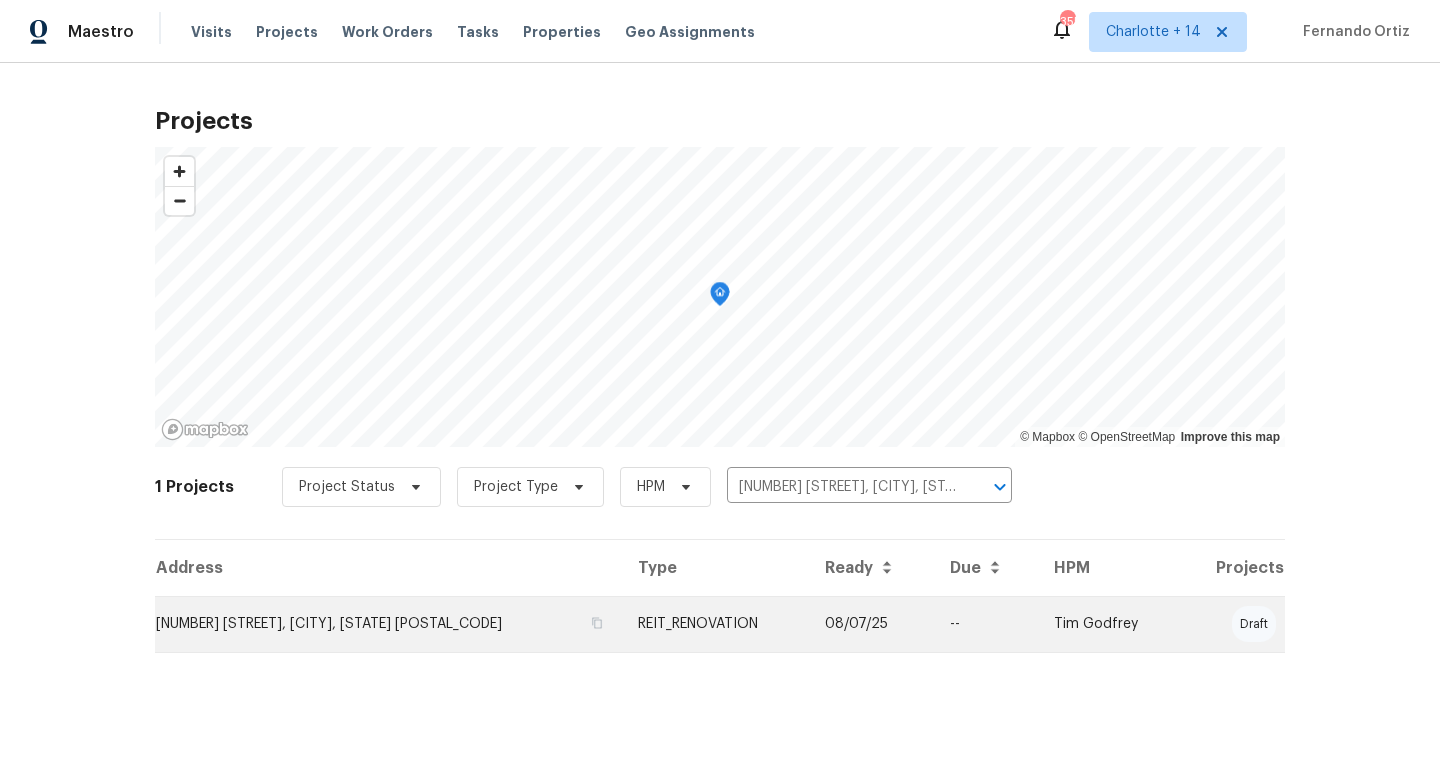 click on "REIT_RENOVATION" at bounding box center (715, 624) 